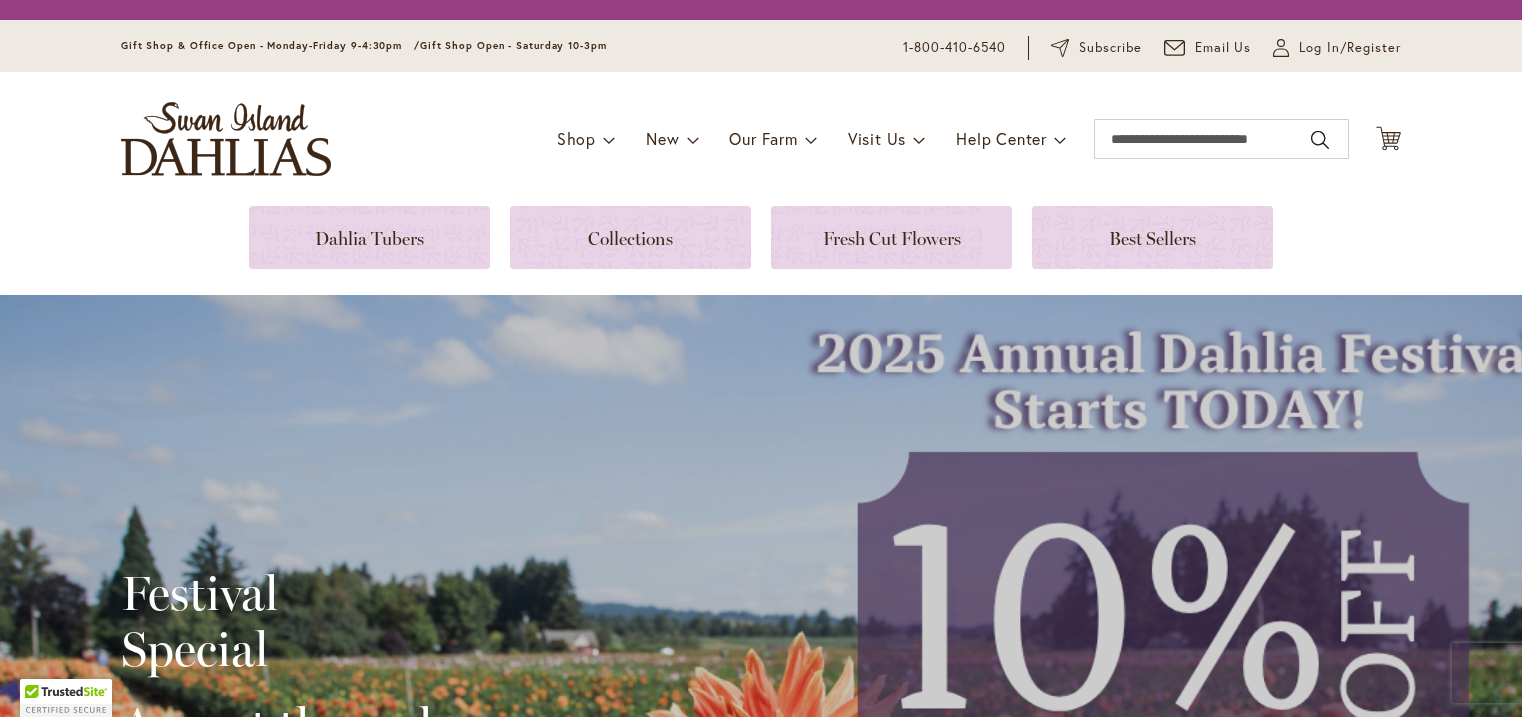 scroll, scrollTop: 0, scrollLeft: 0, axis: both 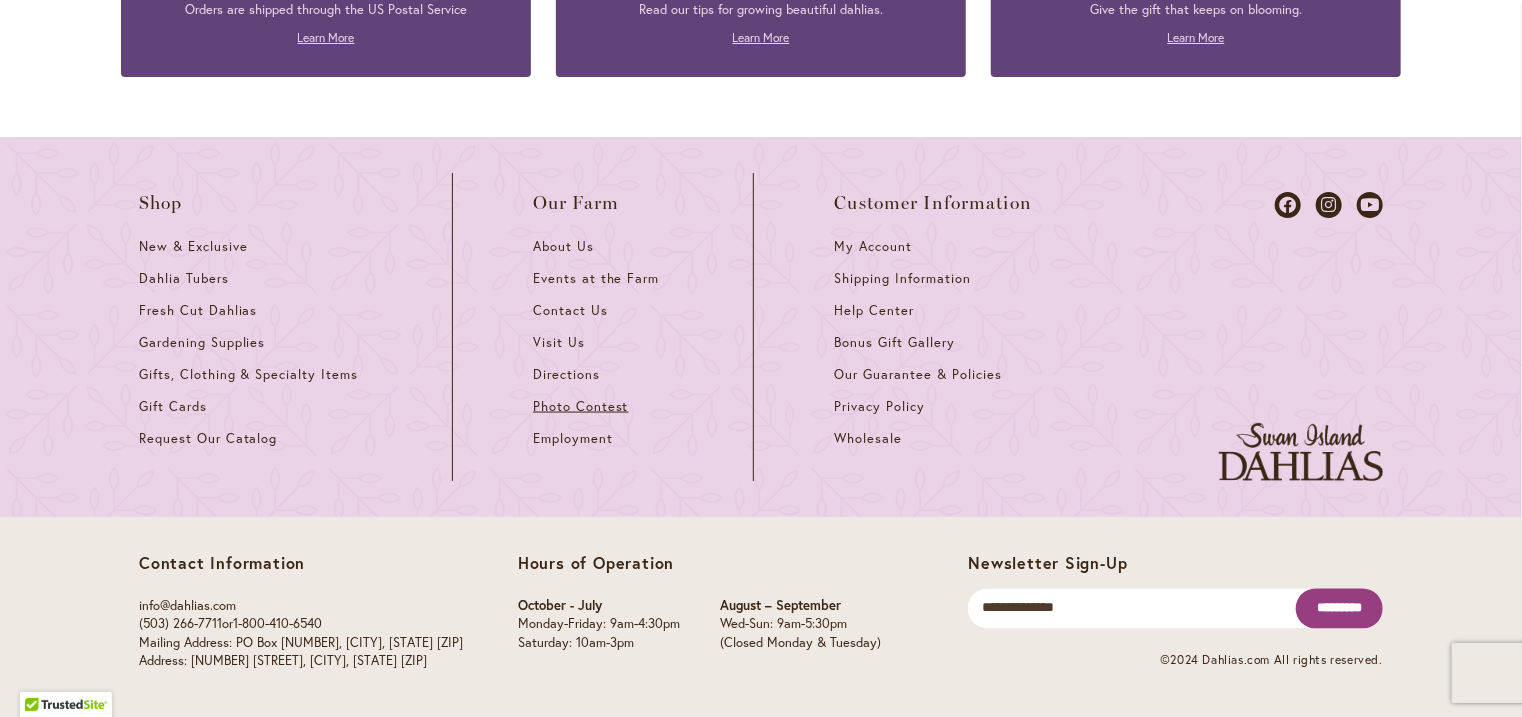 click on "Photo Contest" at bounding box center (581, 406) 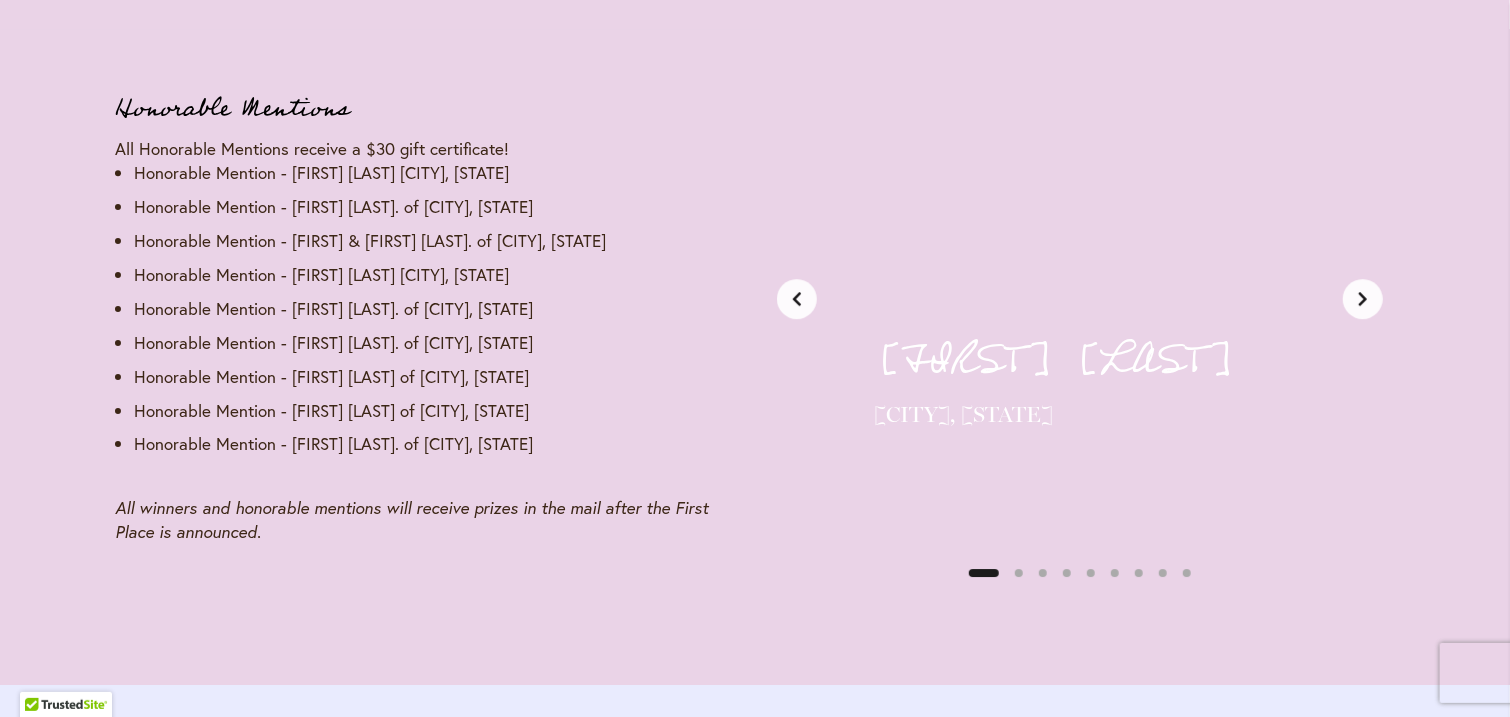 scroll, scrollTop: 3040, scrollLeft: 0, axis: vertical 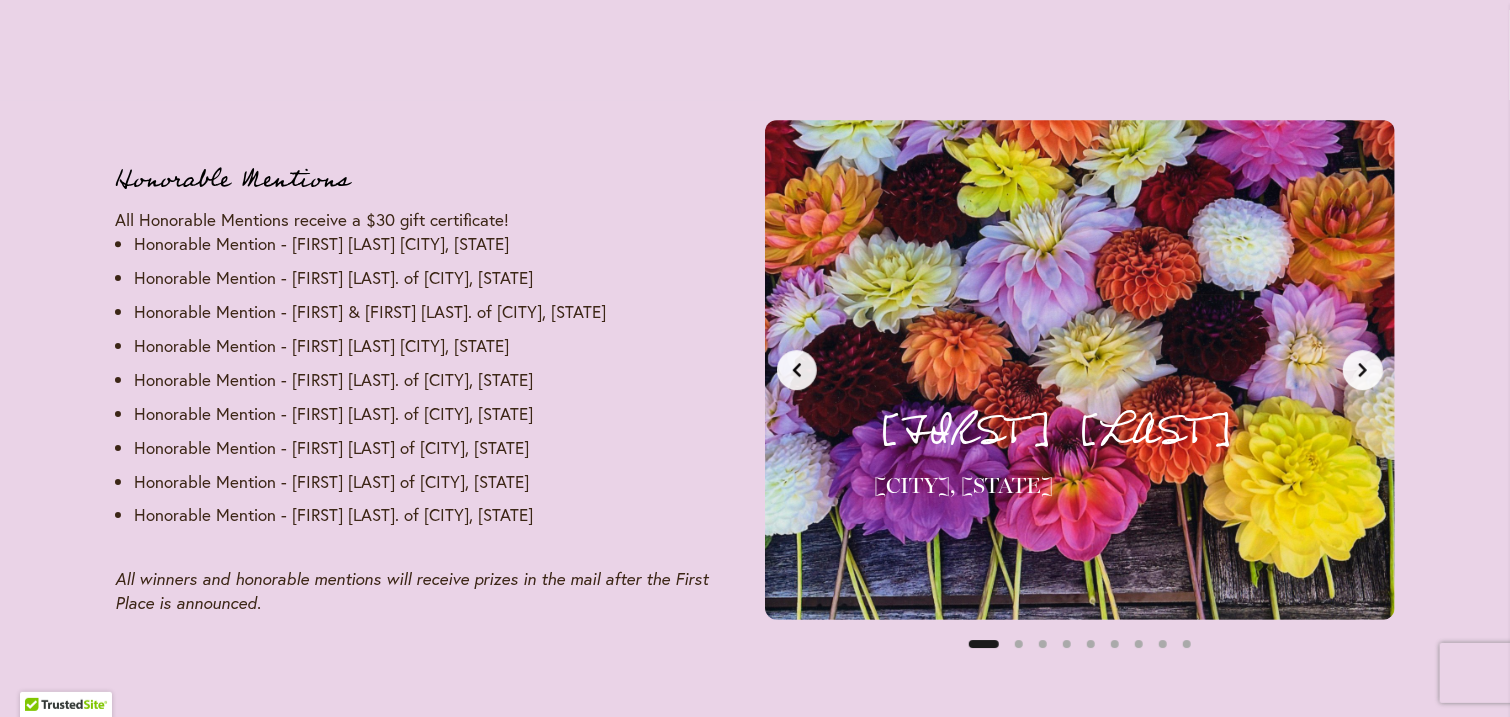 click 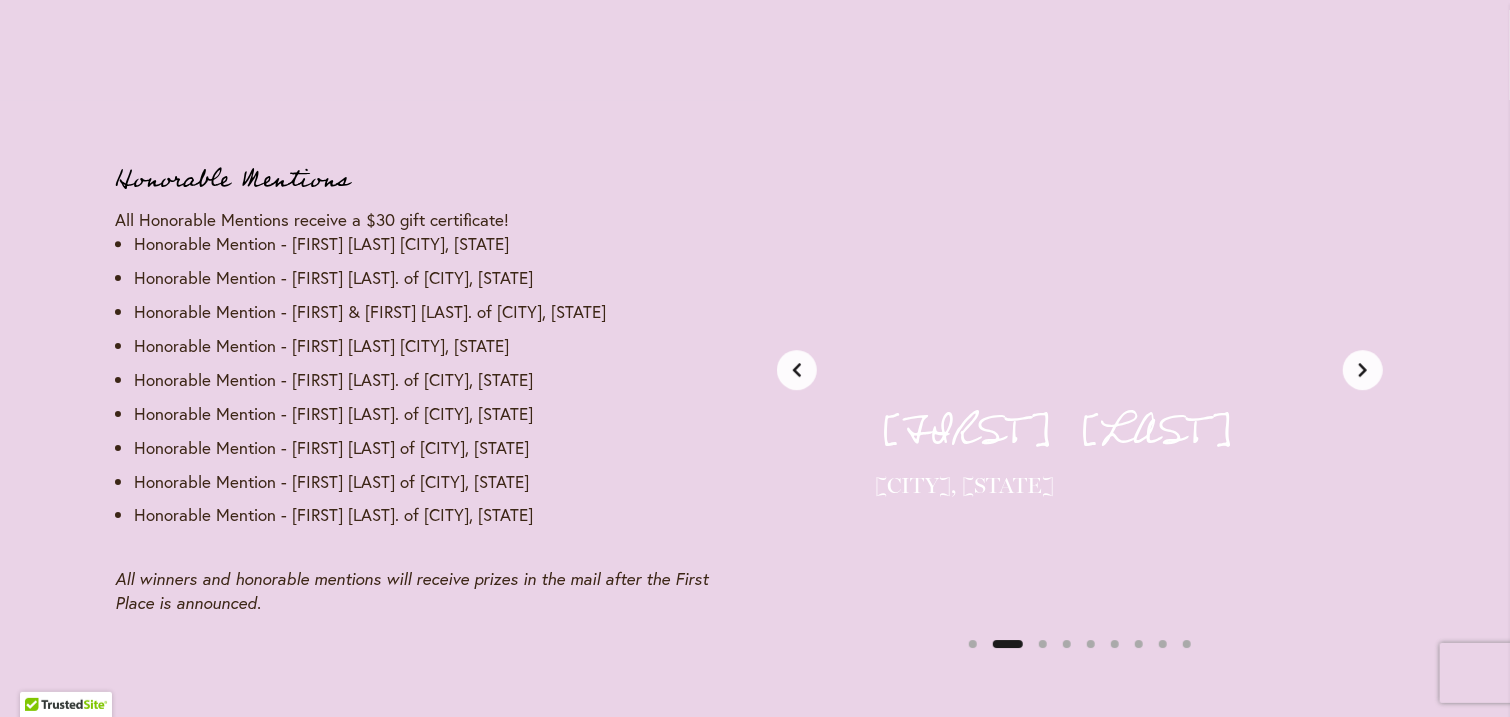 scroll, scrollTop: 0, scrollLeft: 660, axis: horizontal 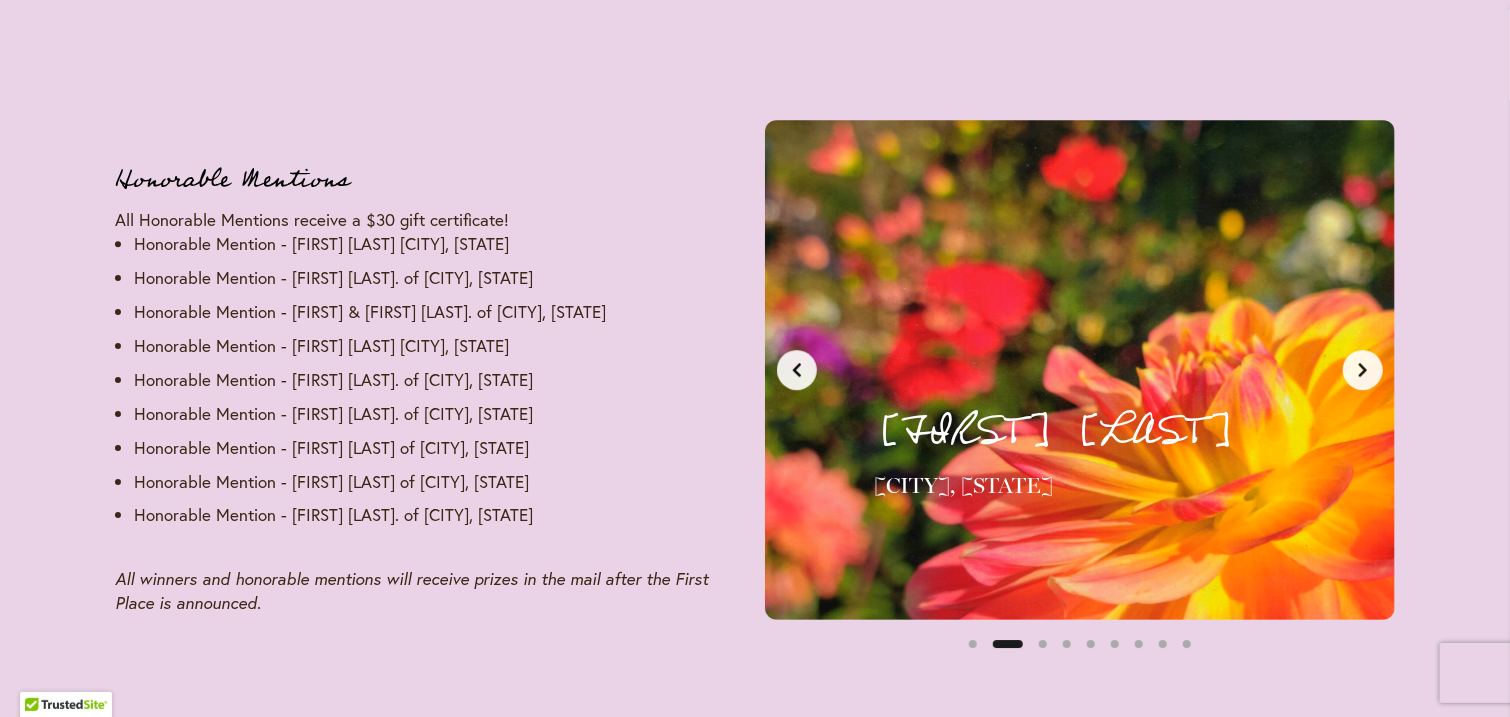 click 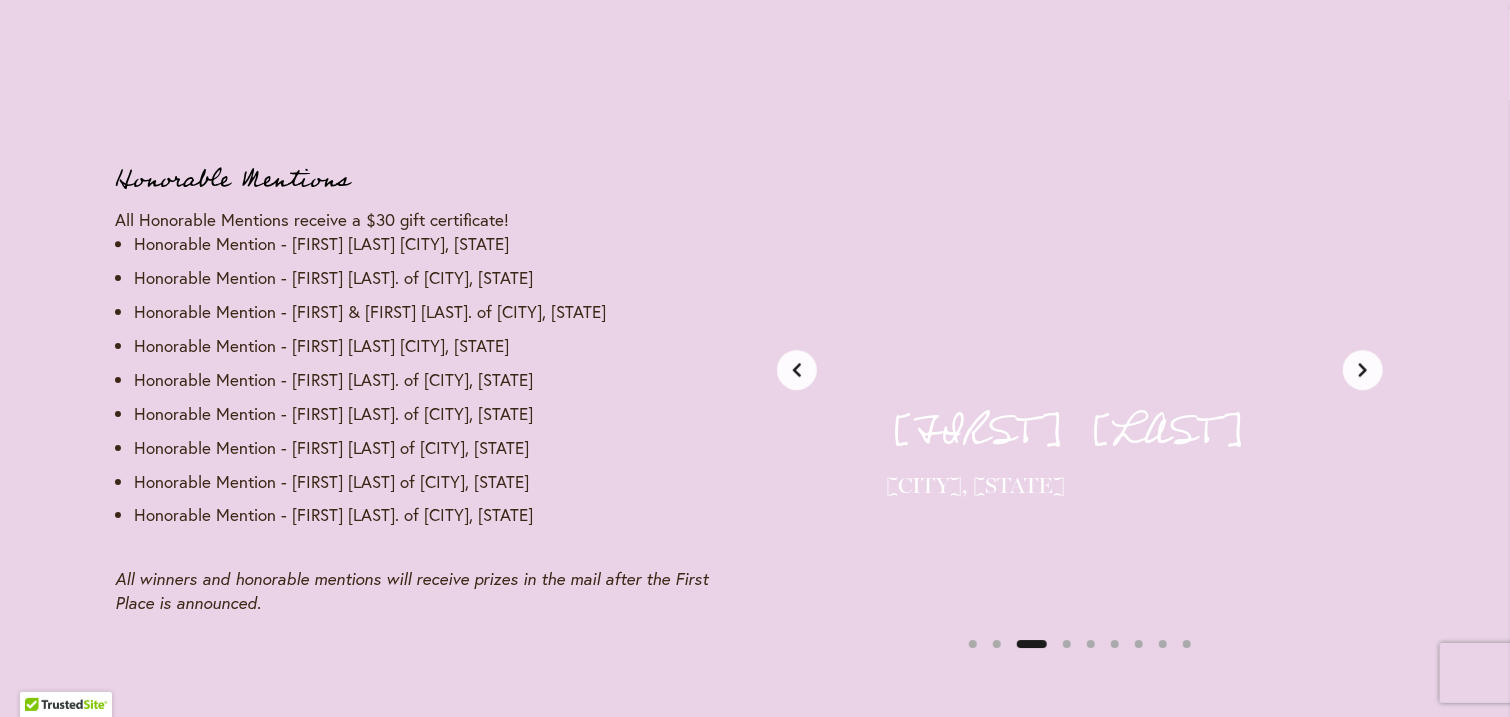 scroll, scrollTop: 0, scrollLeft: 1320, axis: horizontal 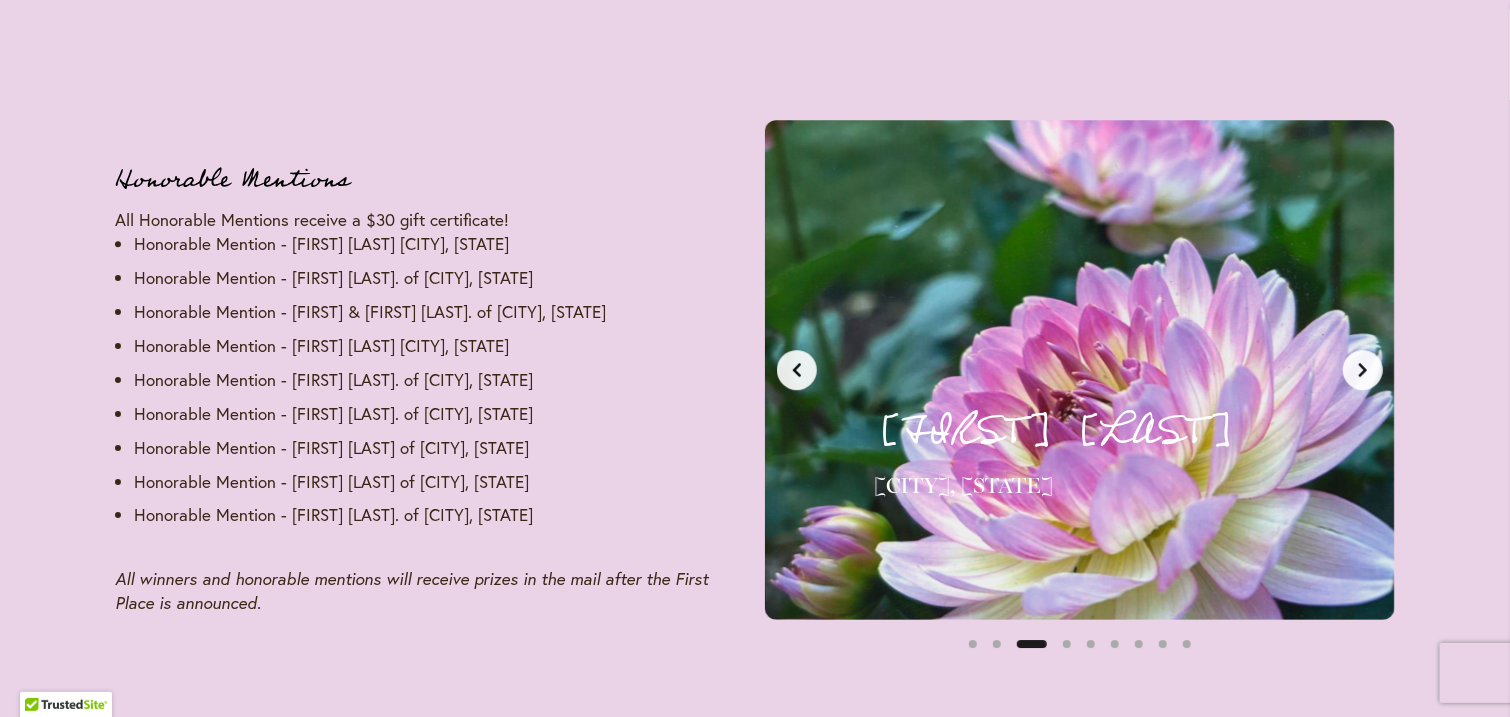 click 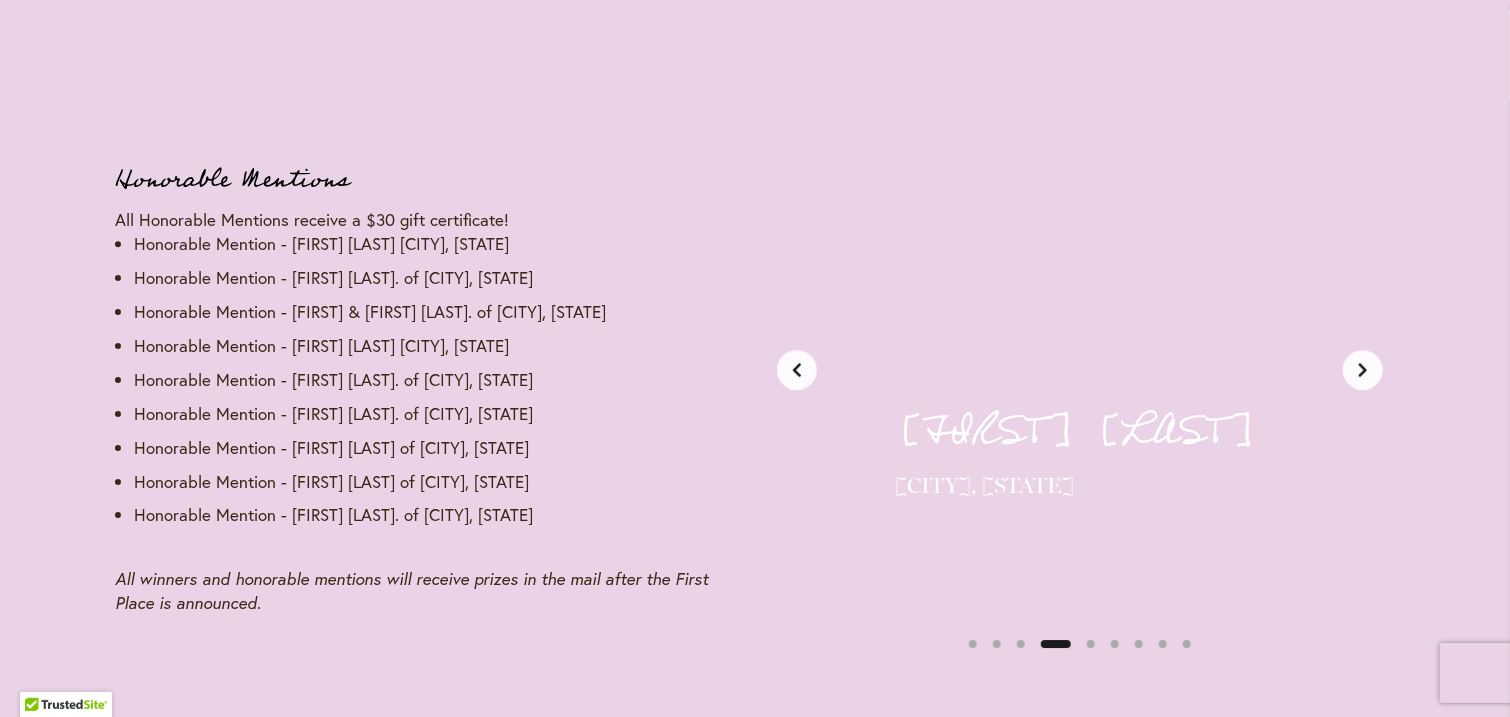 scroll, scrollTop: 0, scrollLeft: 1980, axis: horizontal 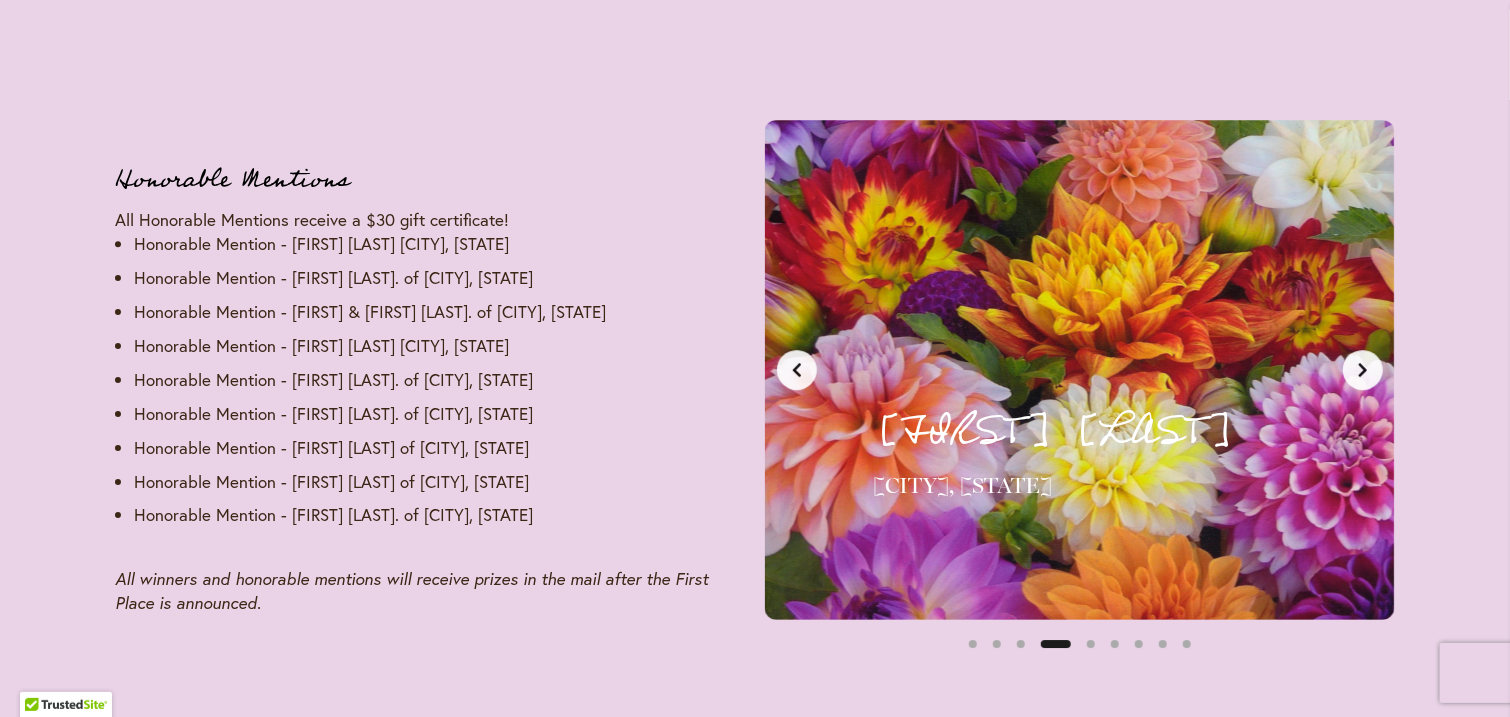 click 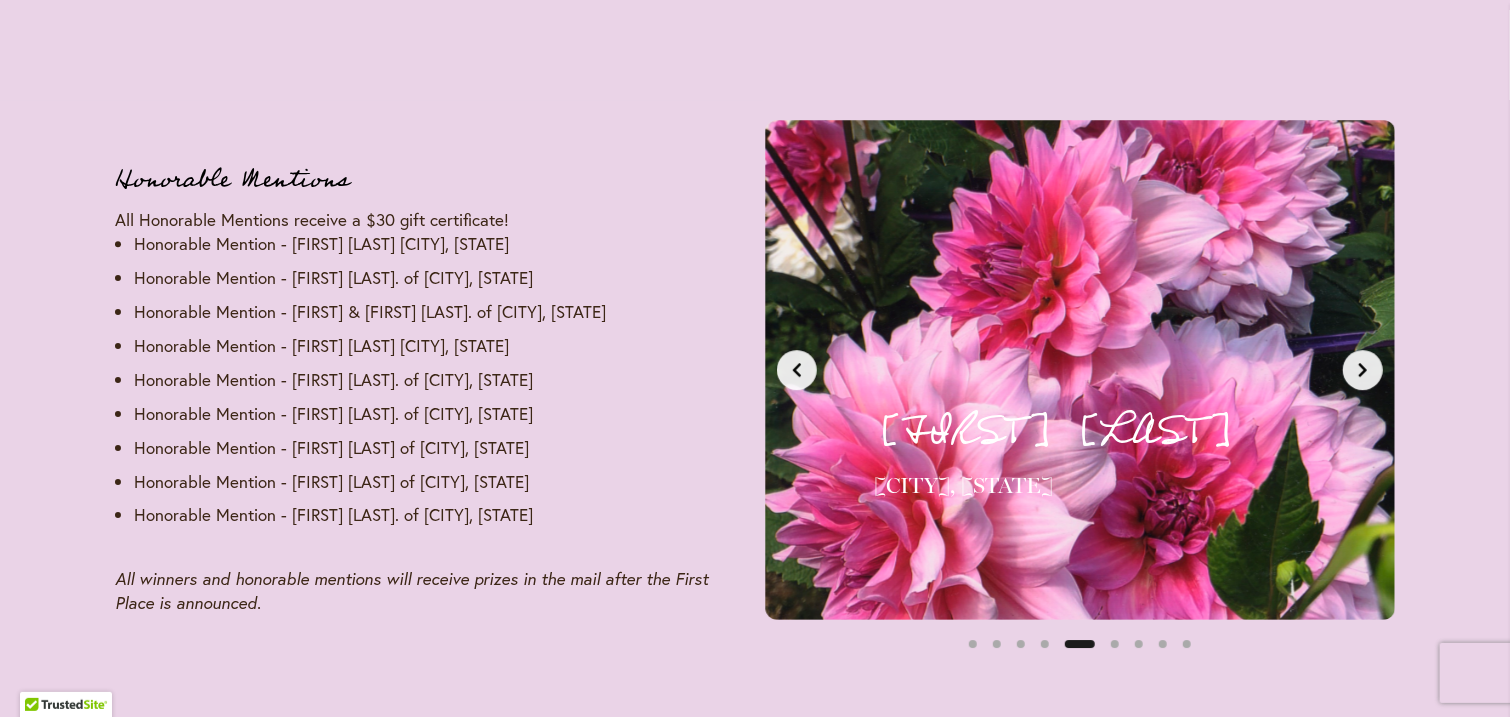 scroll, scrollTop: 0, scrollLeft: 2640, axis: horizontal 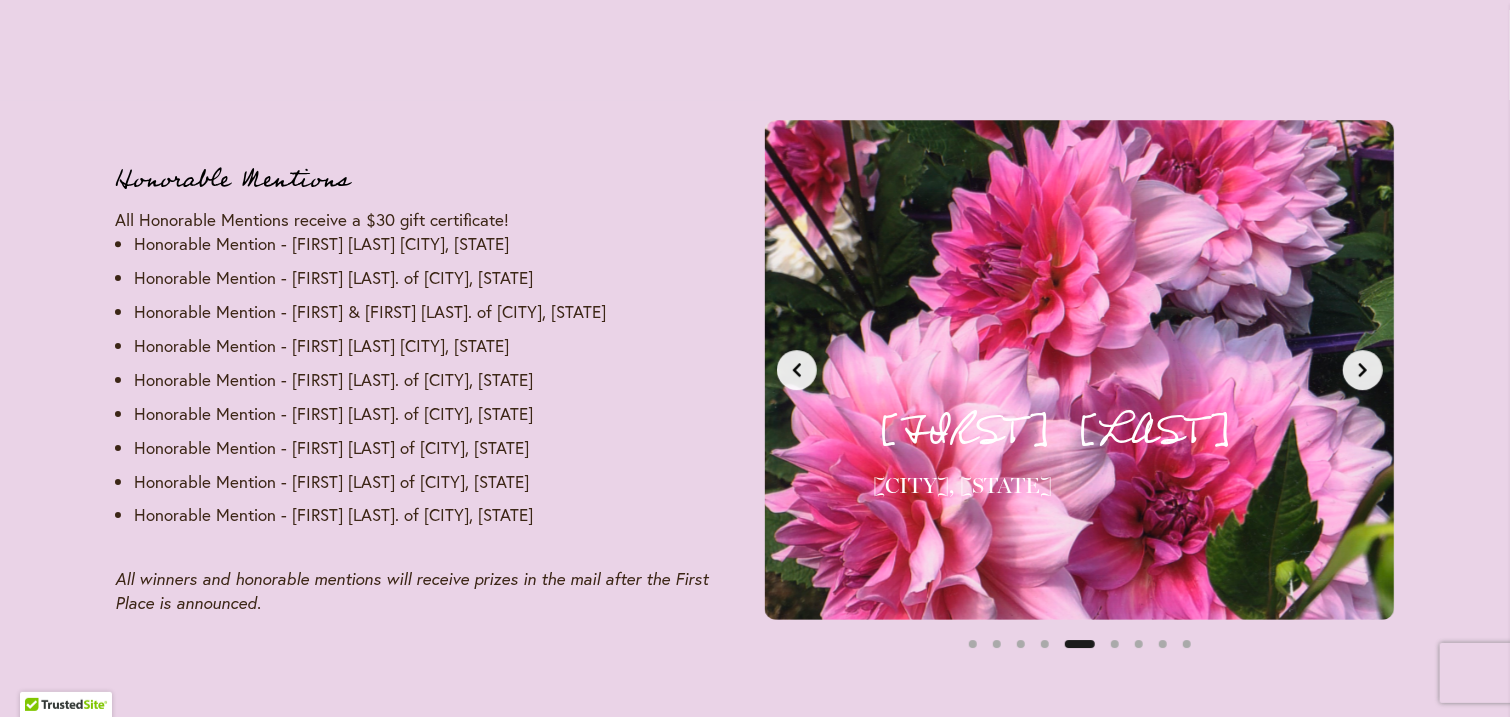 click 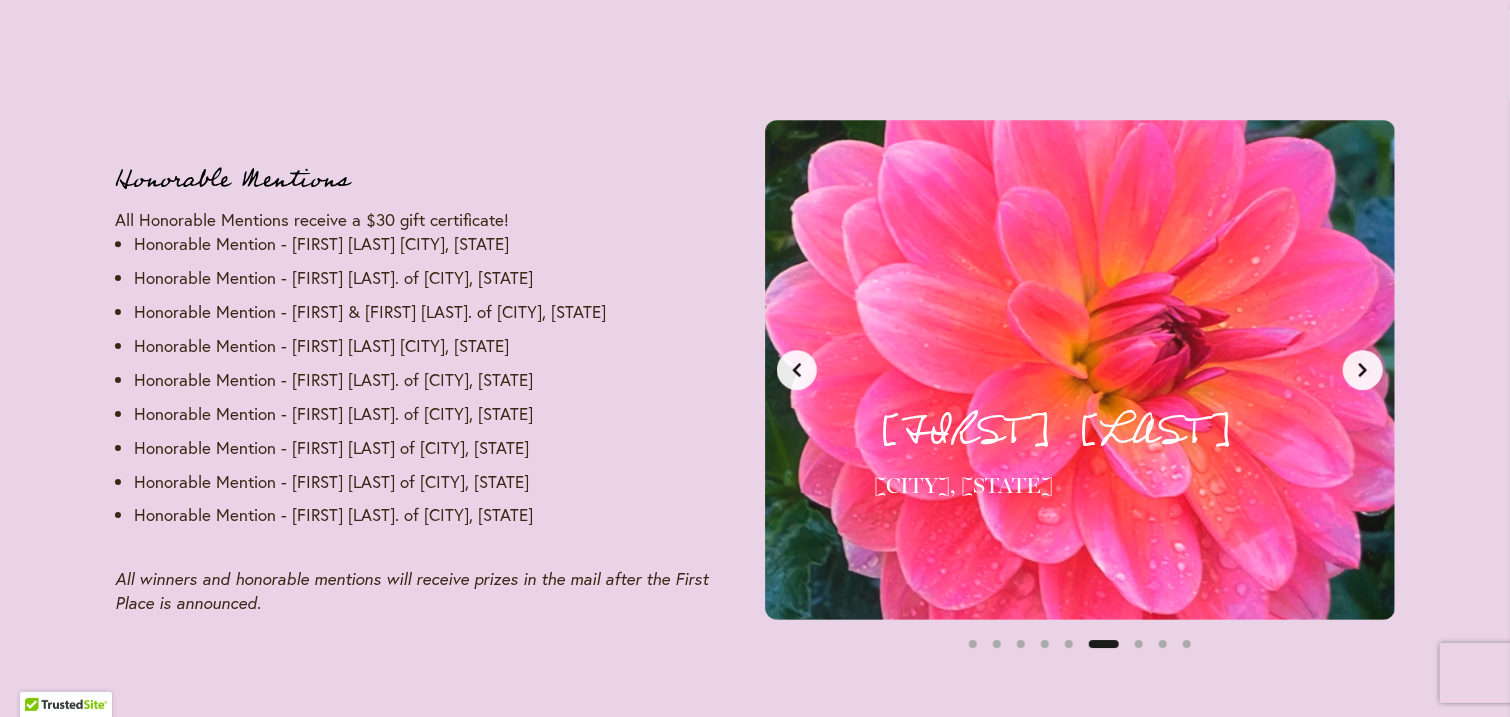 click 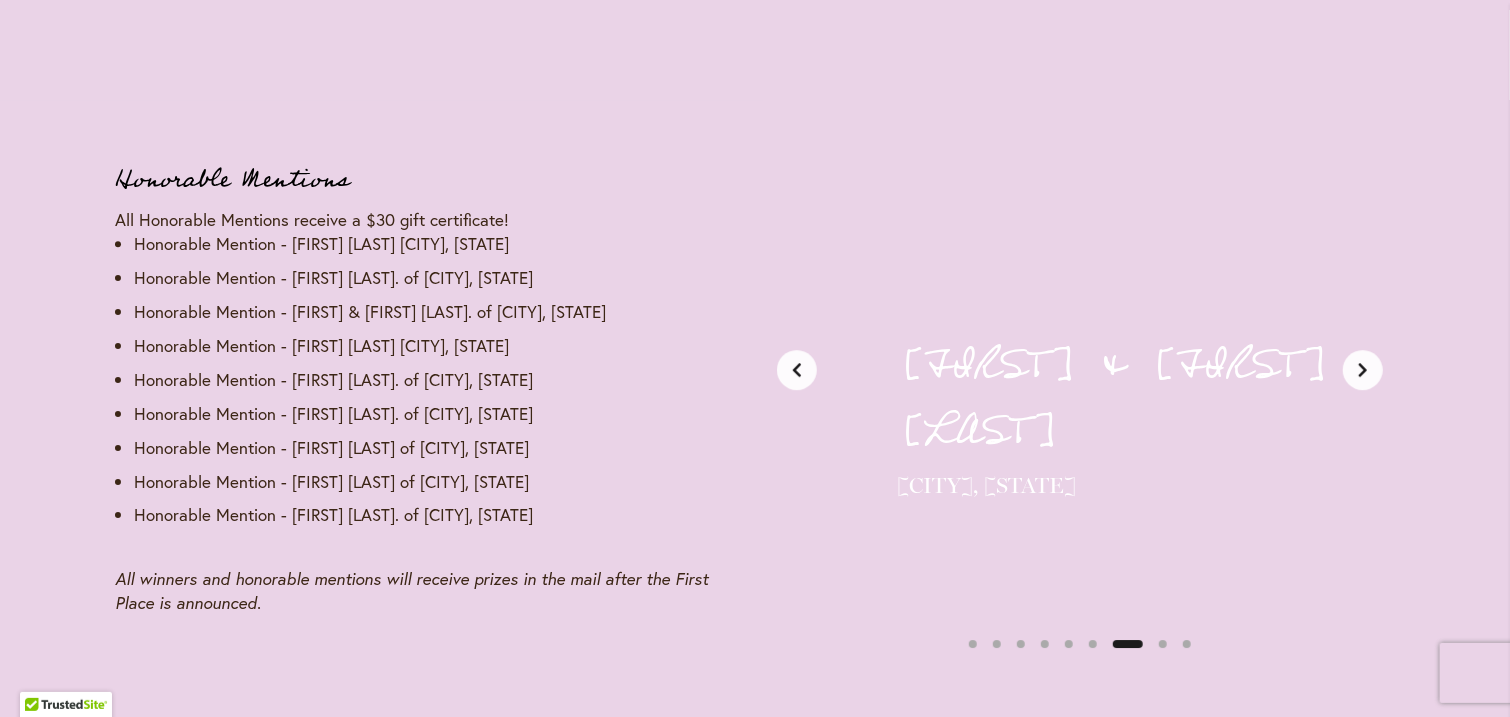 scroll, scrollTop: 0, scrollLeft: 3960, axis: horizontal 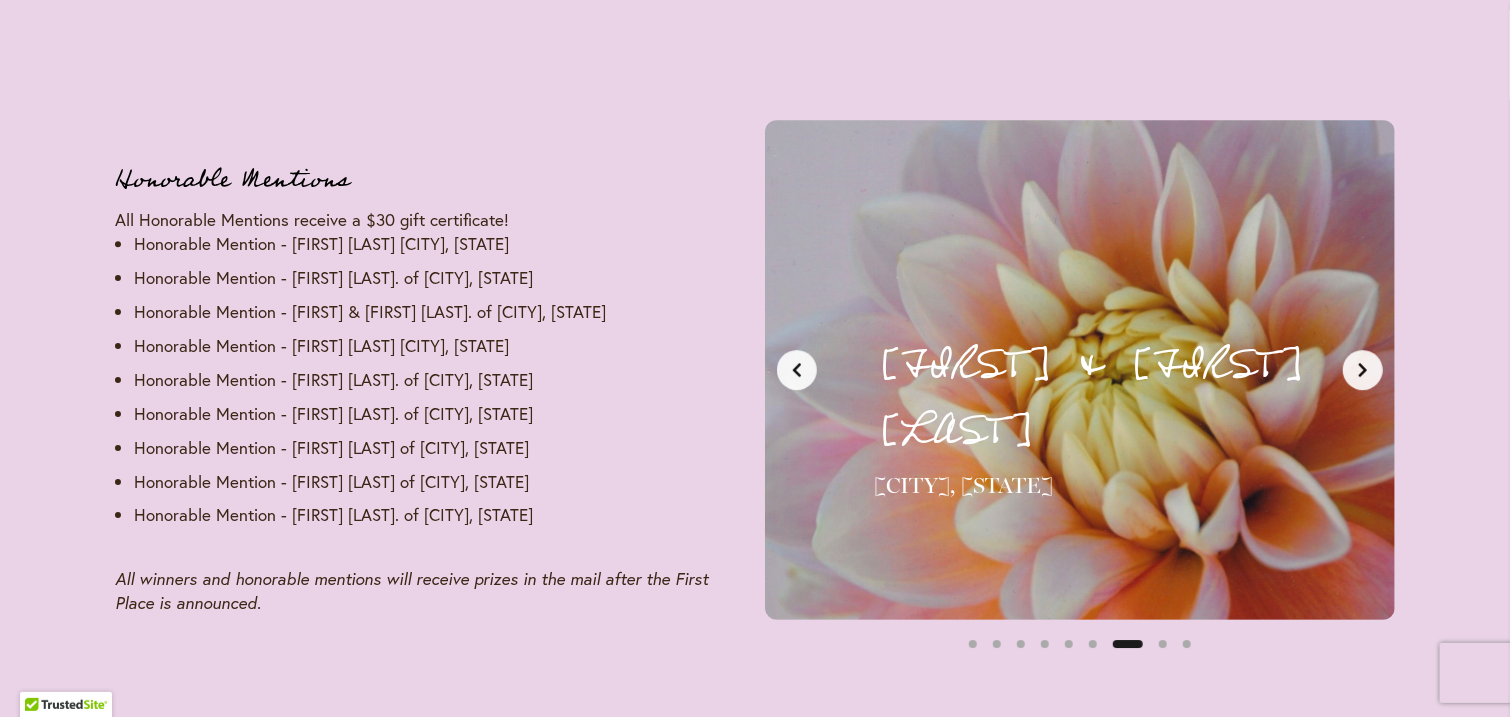 click 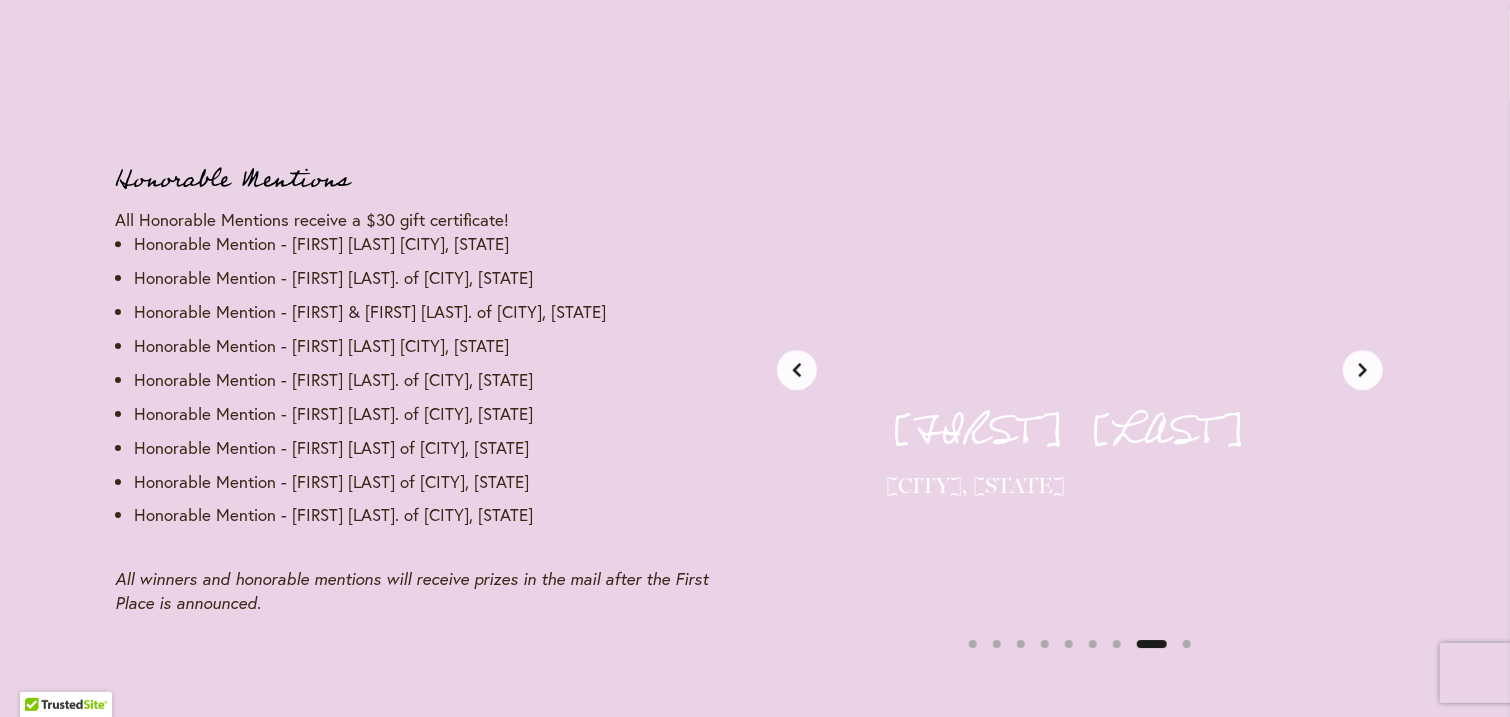 scroll, scrollTop: 0, scrollLeft: 4620, axis: horizontal 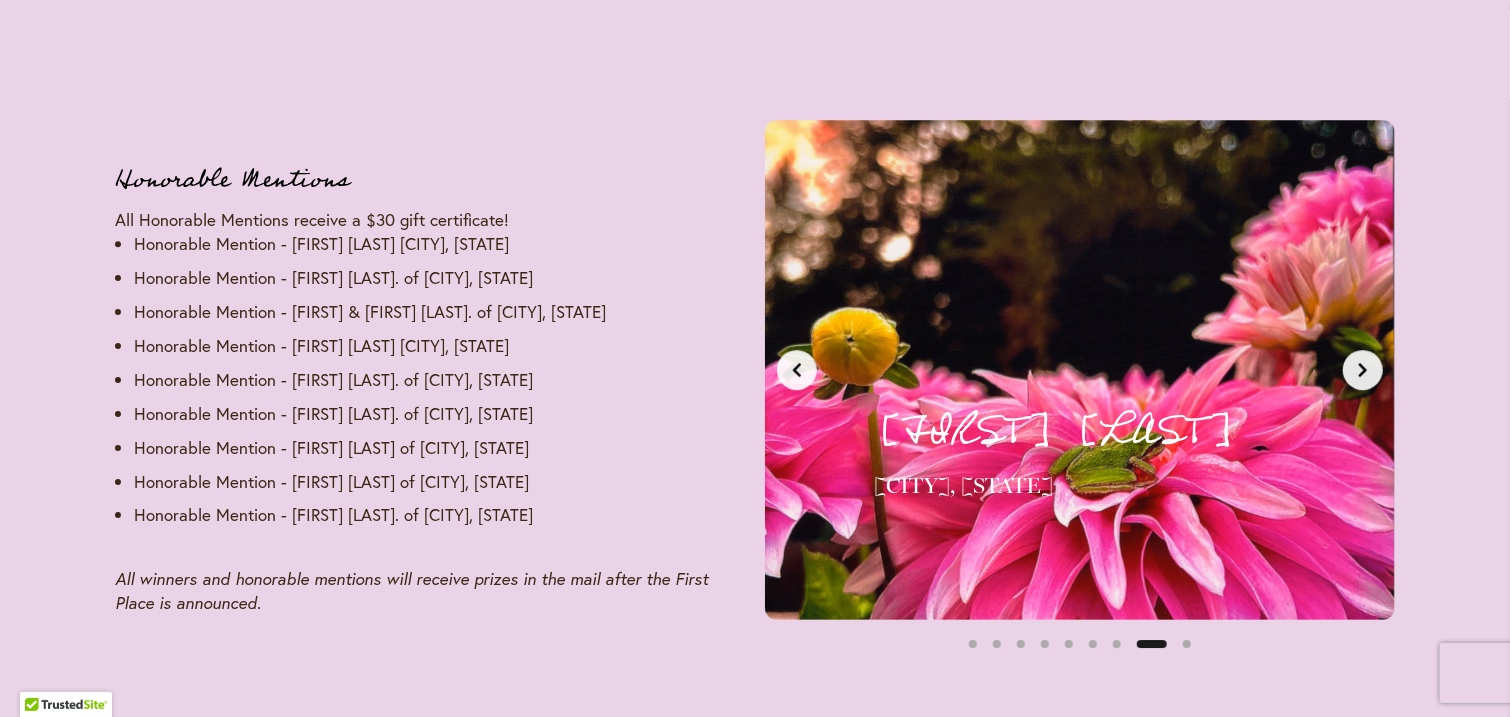 click 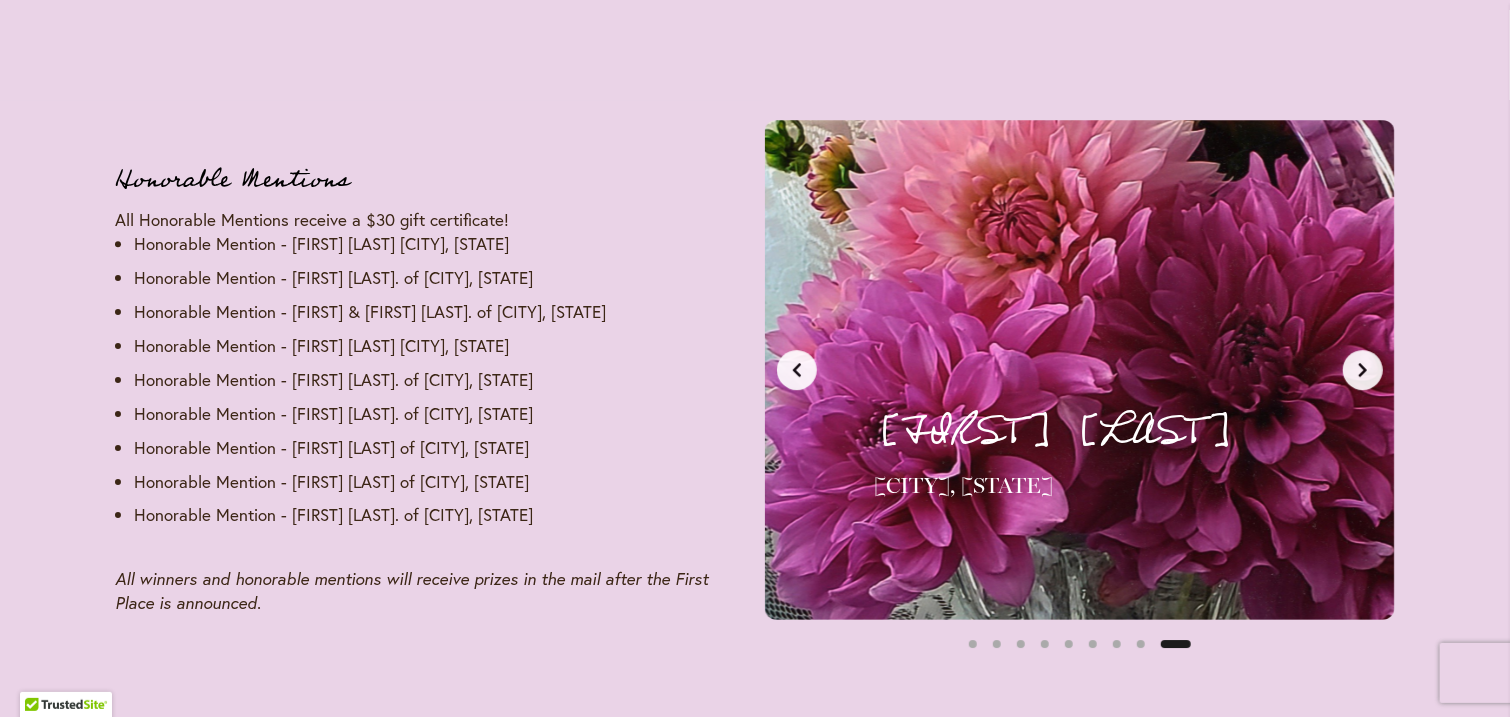 click 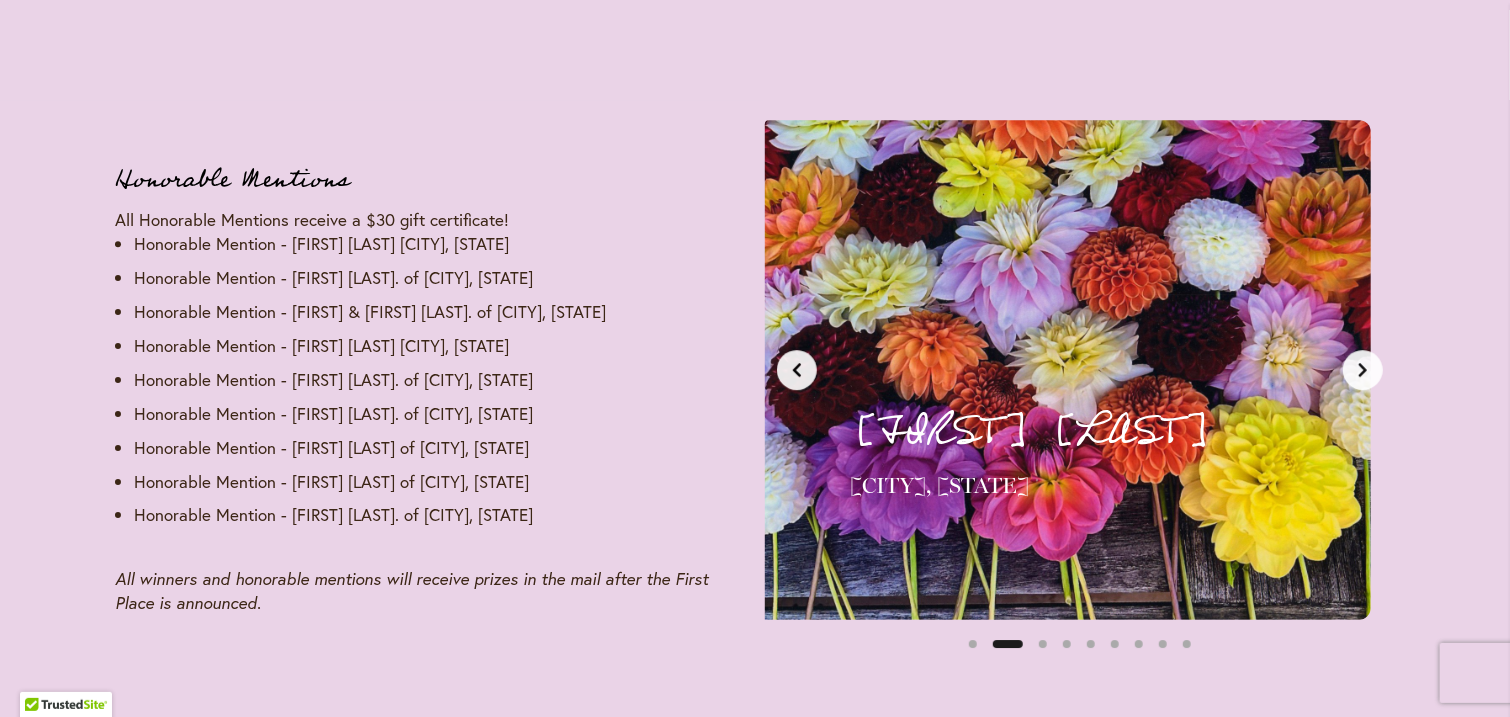 scroll, scrollTop: 0, scrollLeft: 0, axis: both 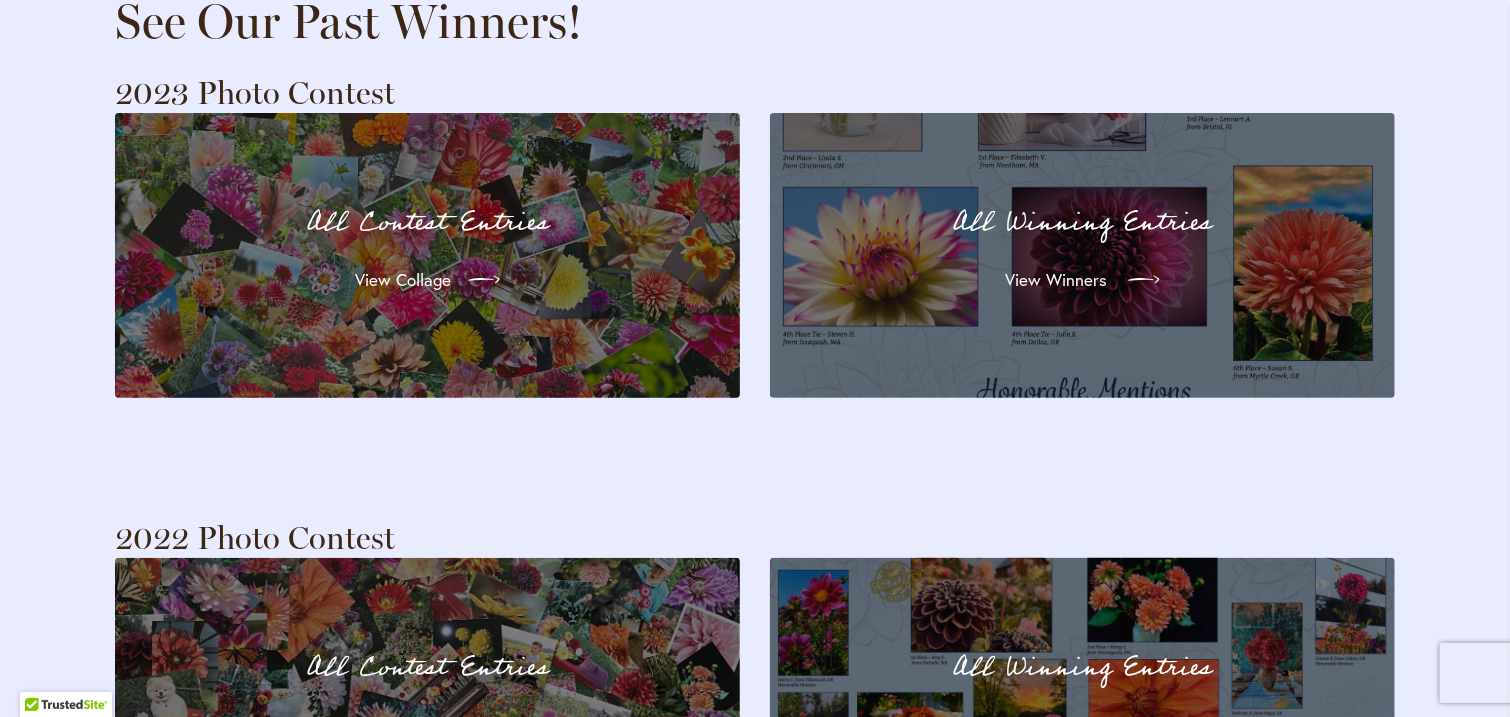 click on "View Winners" at bounding box center [1057, 280] 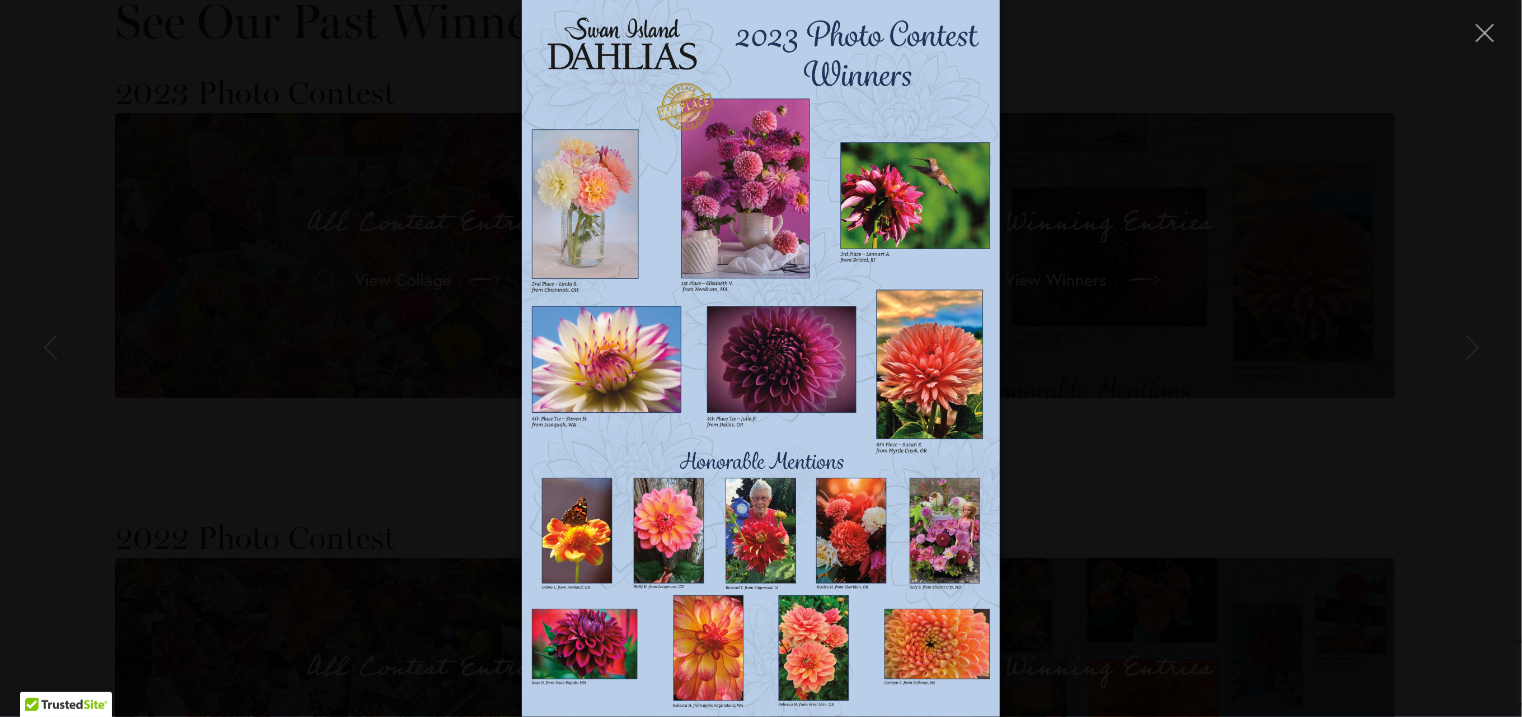 click at bounding box center (761, 358) 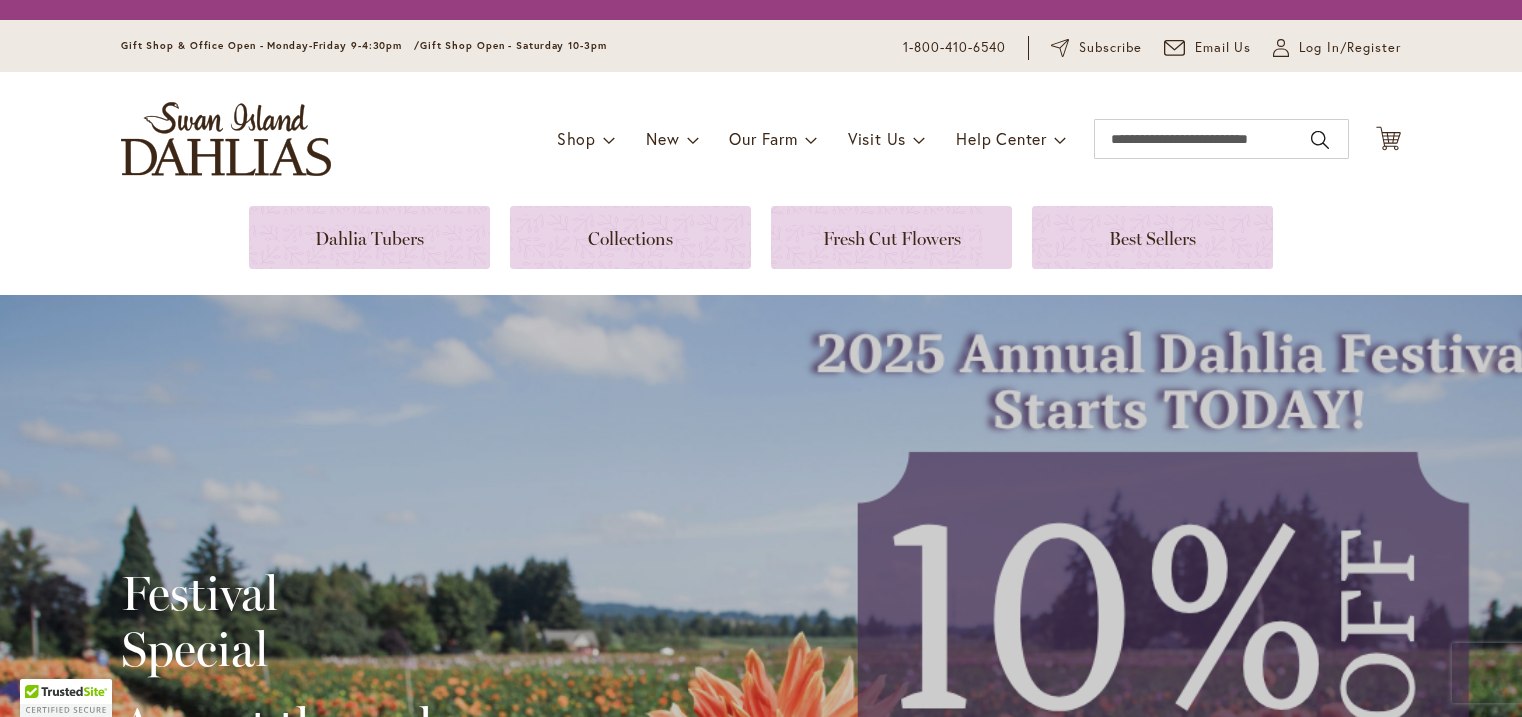 scroll, scrollTop: 0, scrollLeft: 0, axis: both 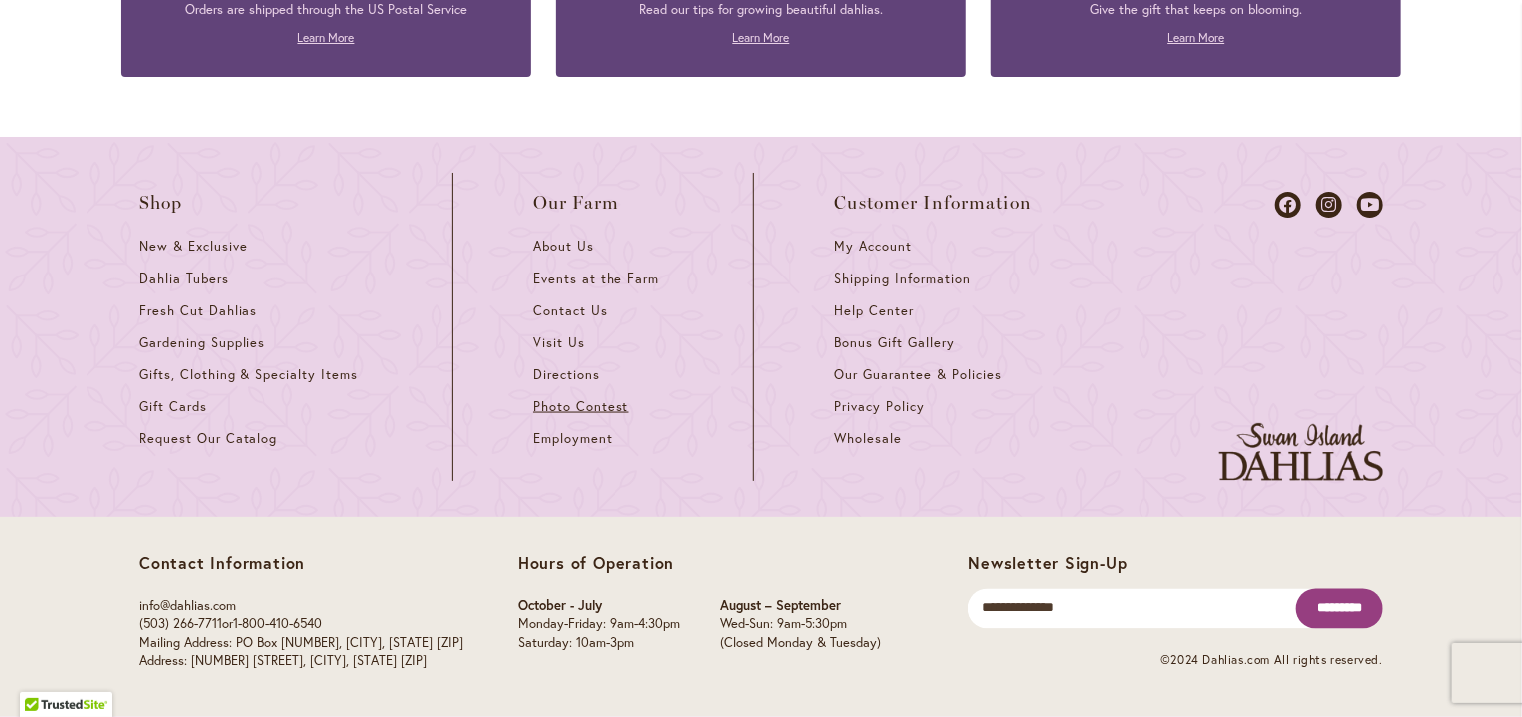 click on "Photo Contest" at bounding box center (581, 406) 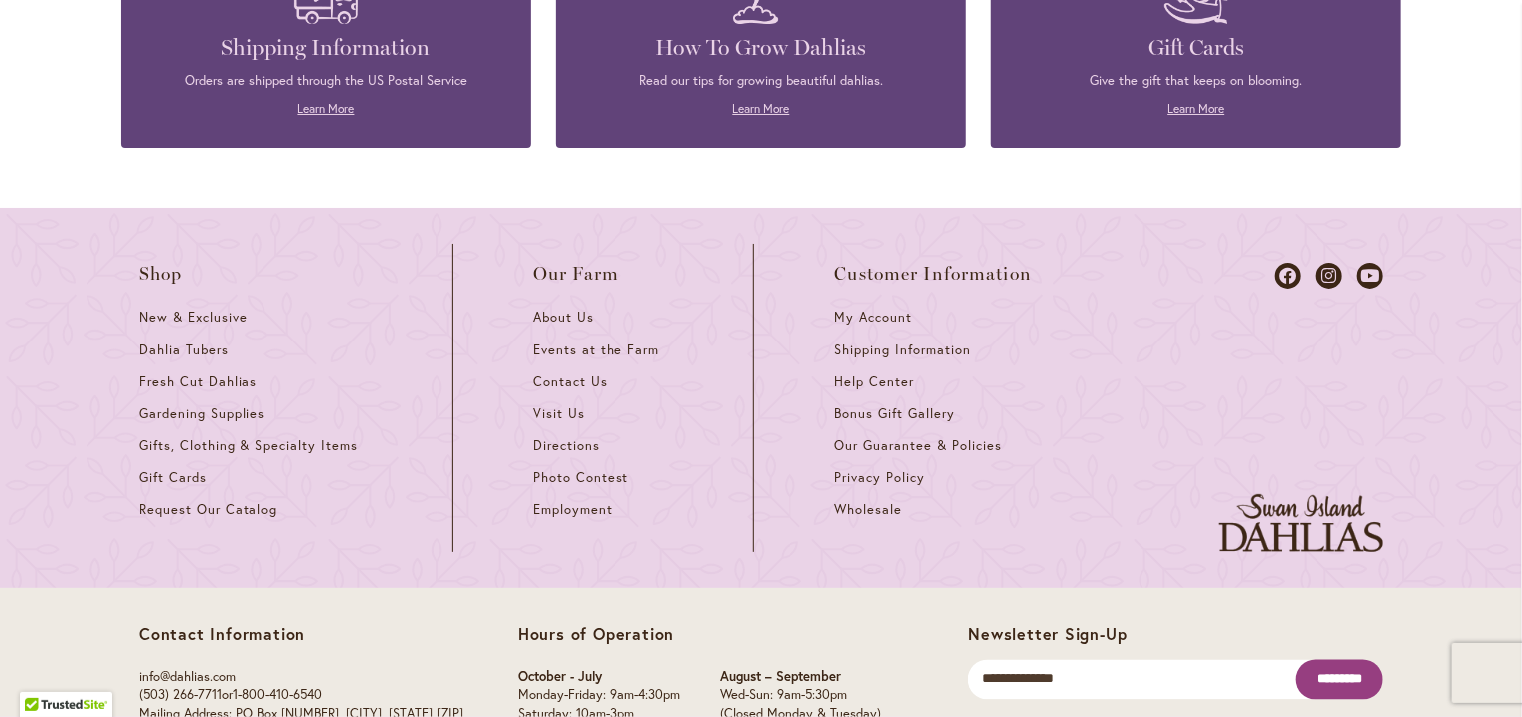 scroll, scrollTop: 8933, scrollLeft: 0, axis: vertical 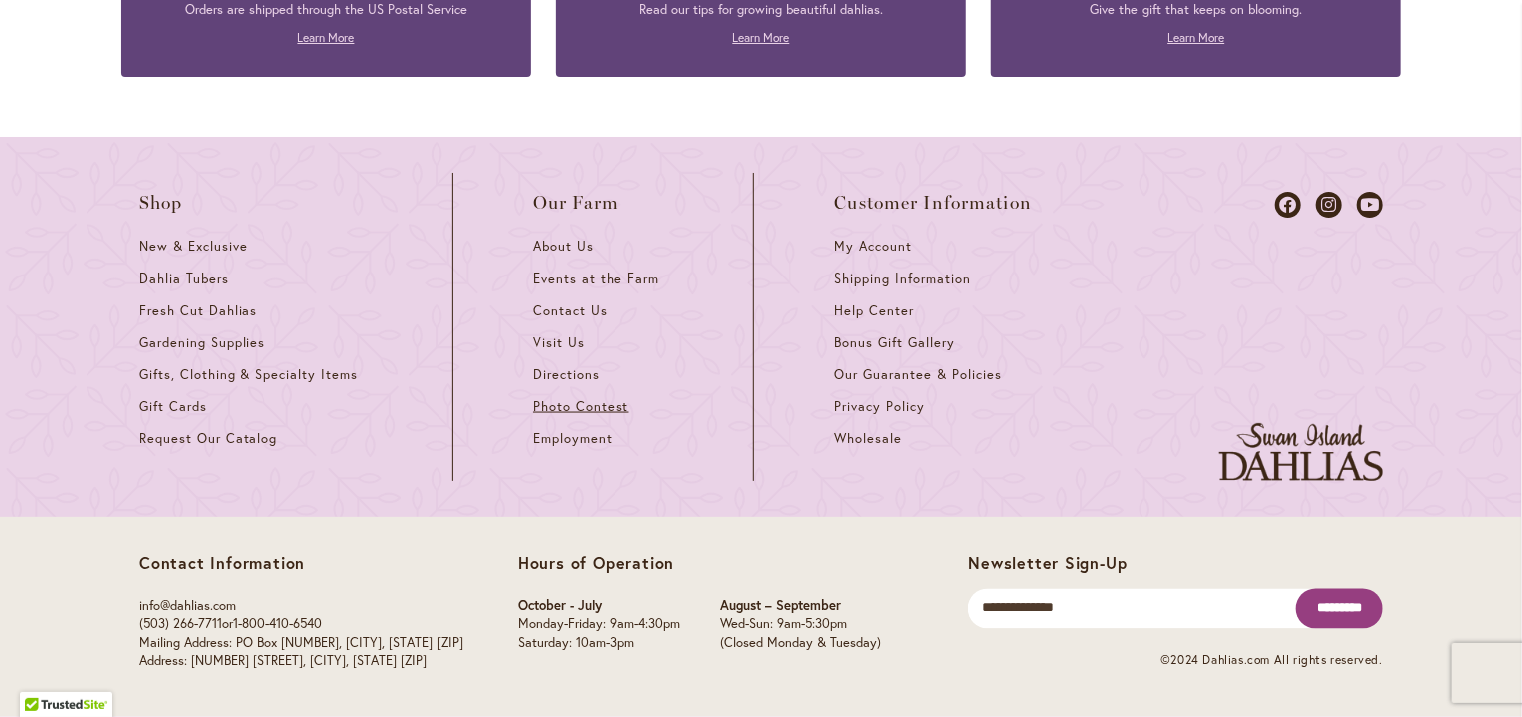 click on "Photo Contest" at bounding box center (581, 406) 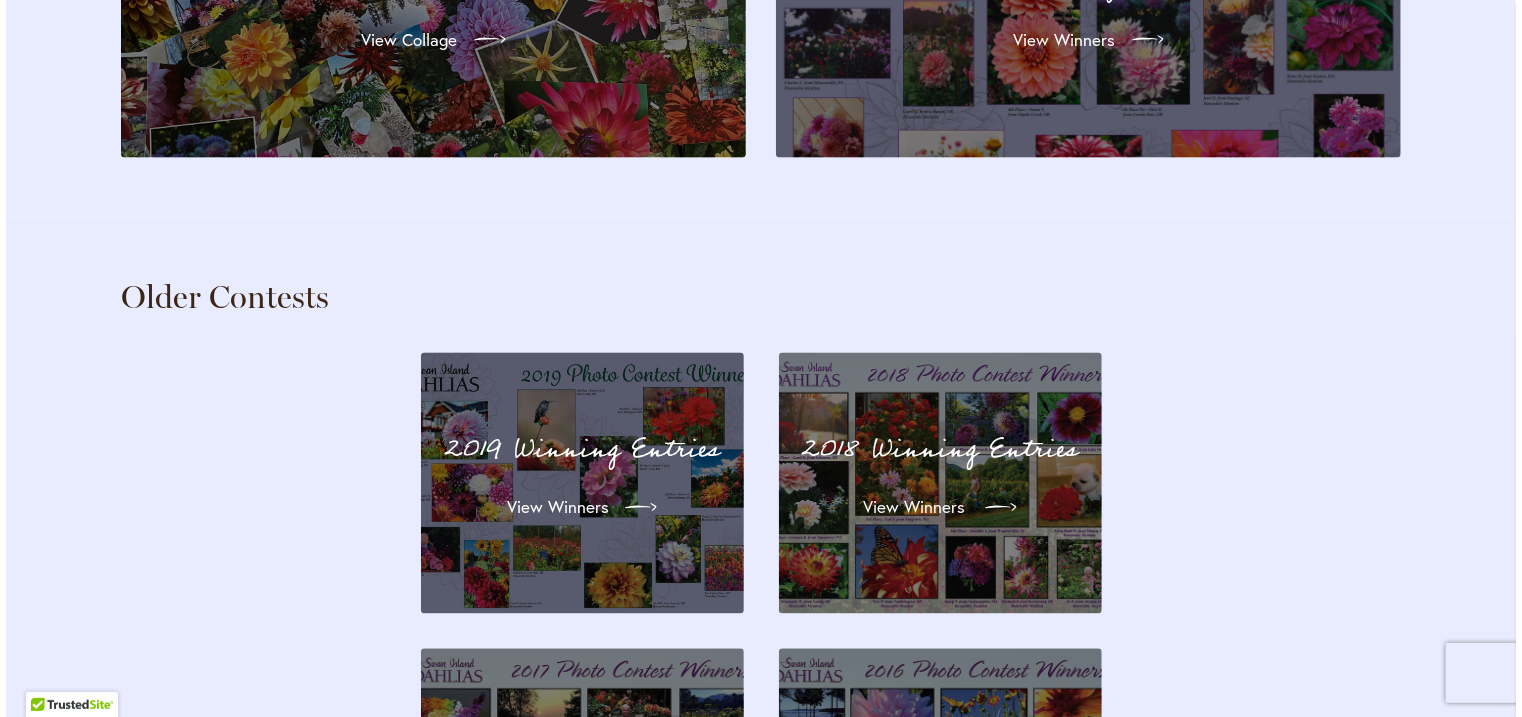 scroll, scrollTop: 5520, scrollLeft: 0, axis: vertical 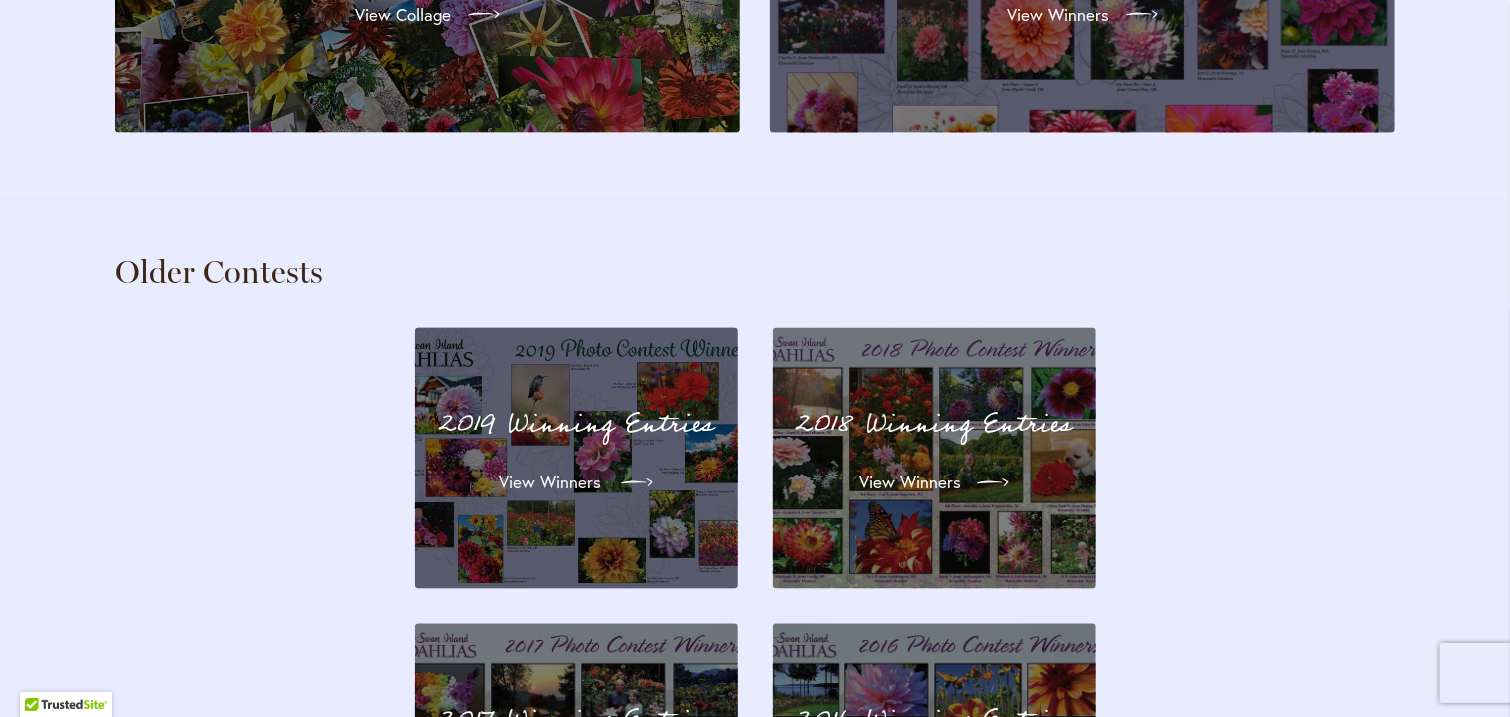 click on "View Winners" at bounding box center [550, 483] 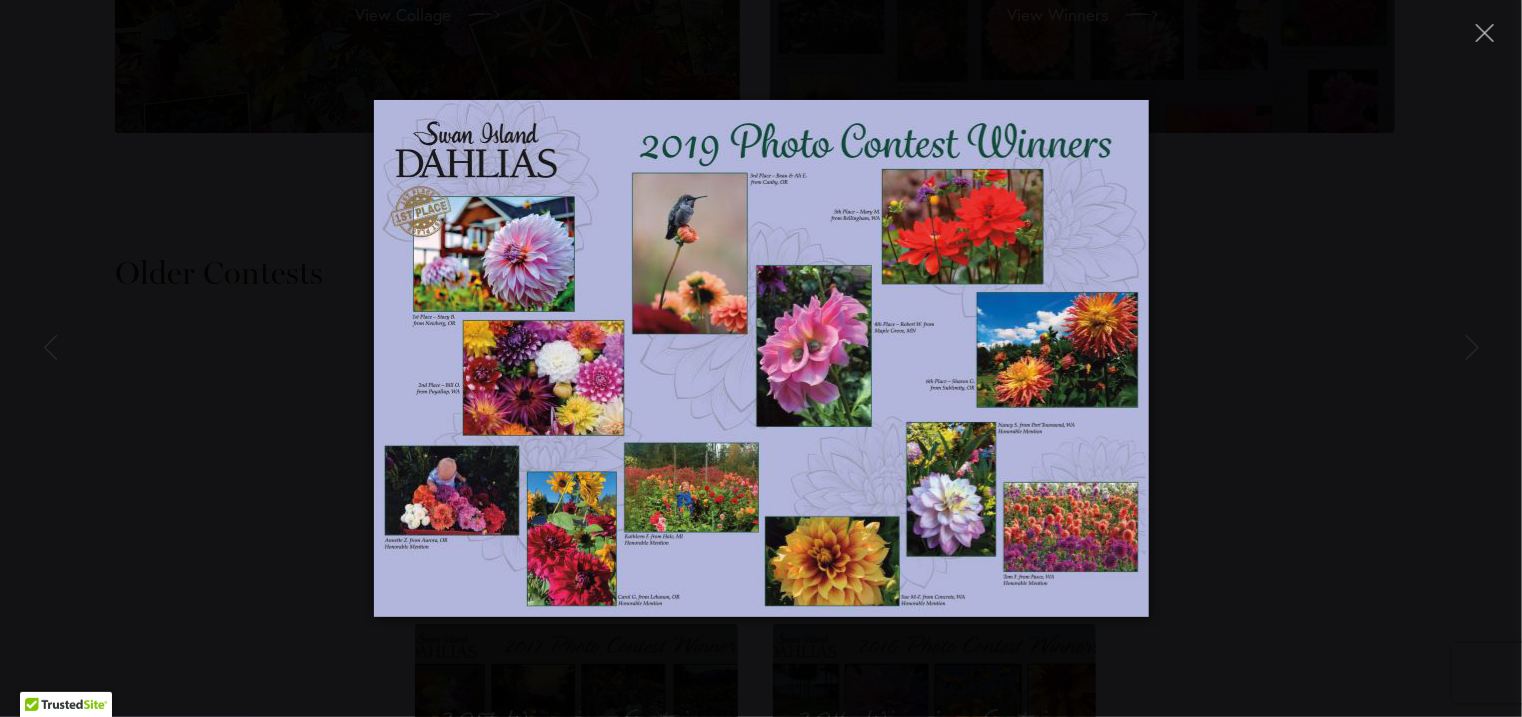 click at bounding box center [761, 358] 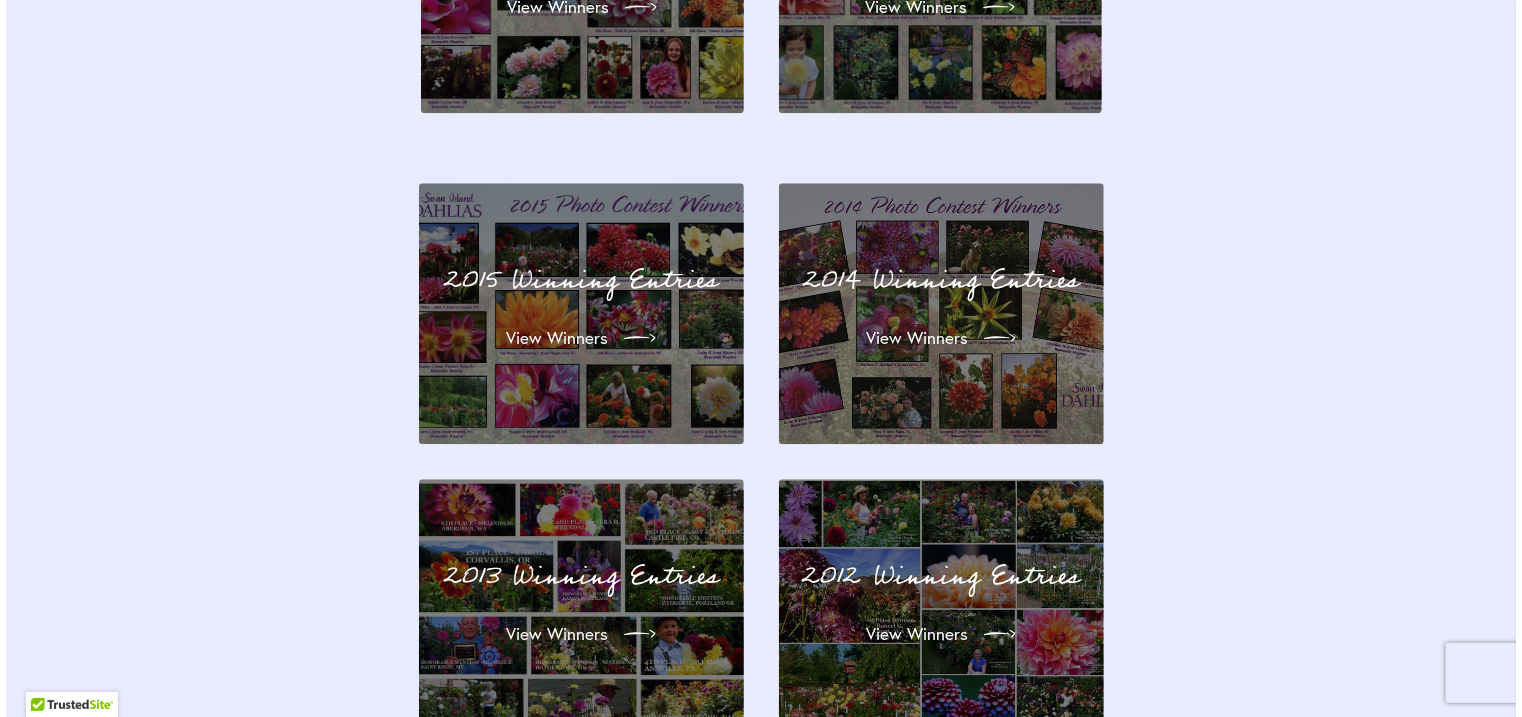 scroll, scrollTop: 6320, scrollLeft: 0, axis: vertical 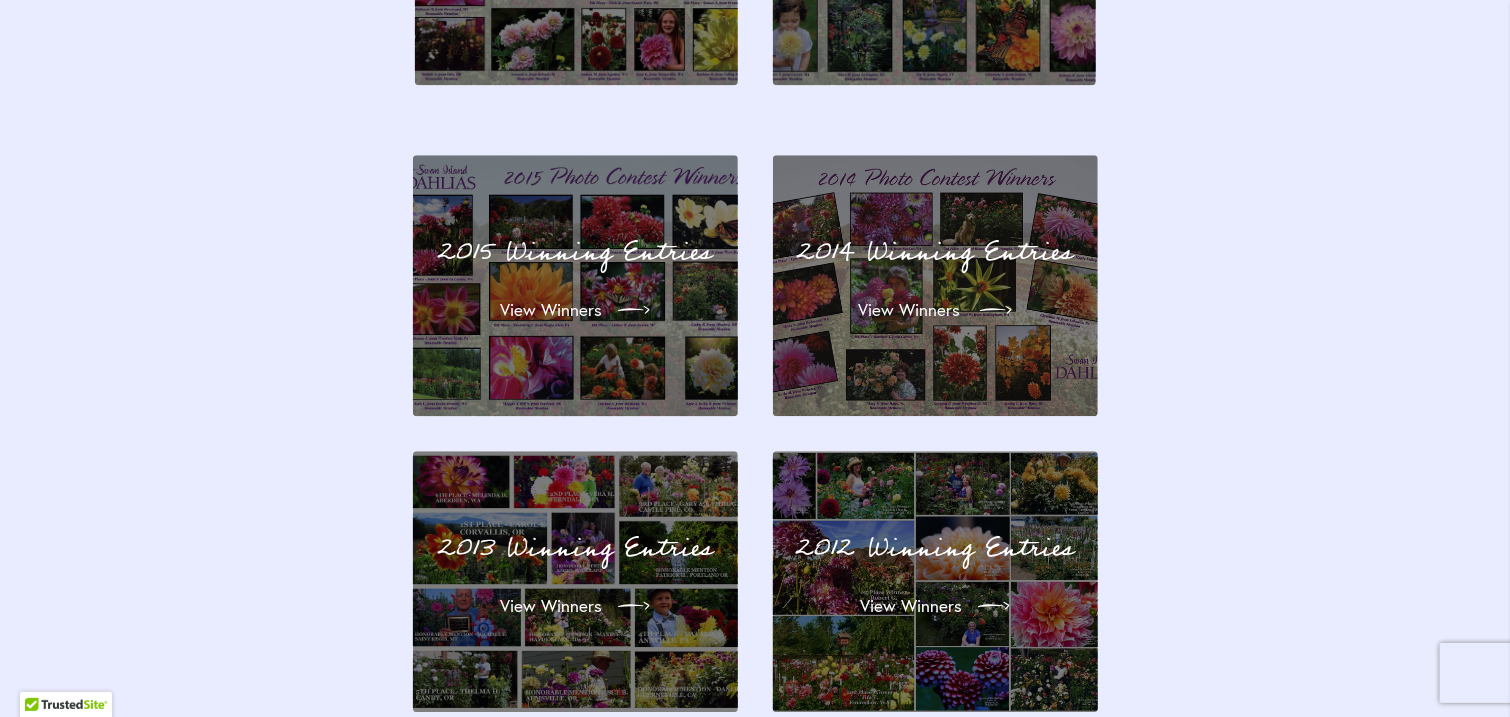 click on "View Winners" at bounding box center [909, 310] 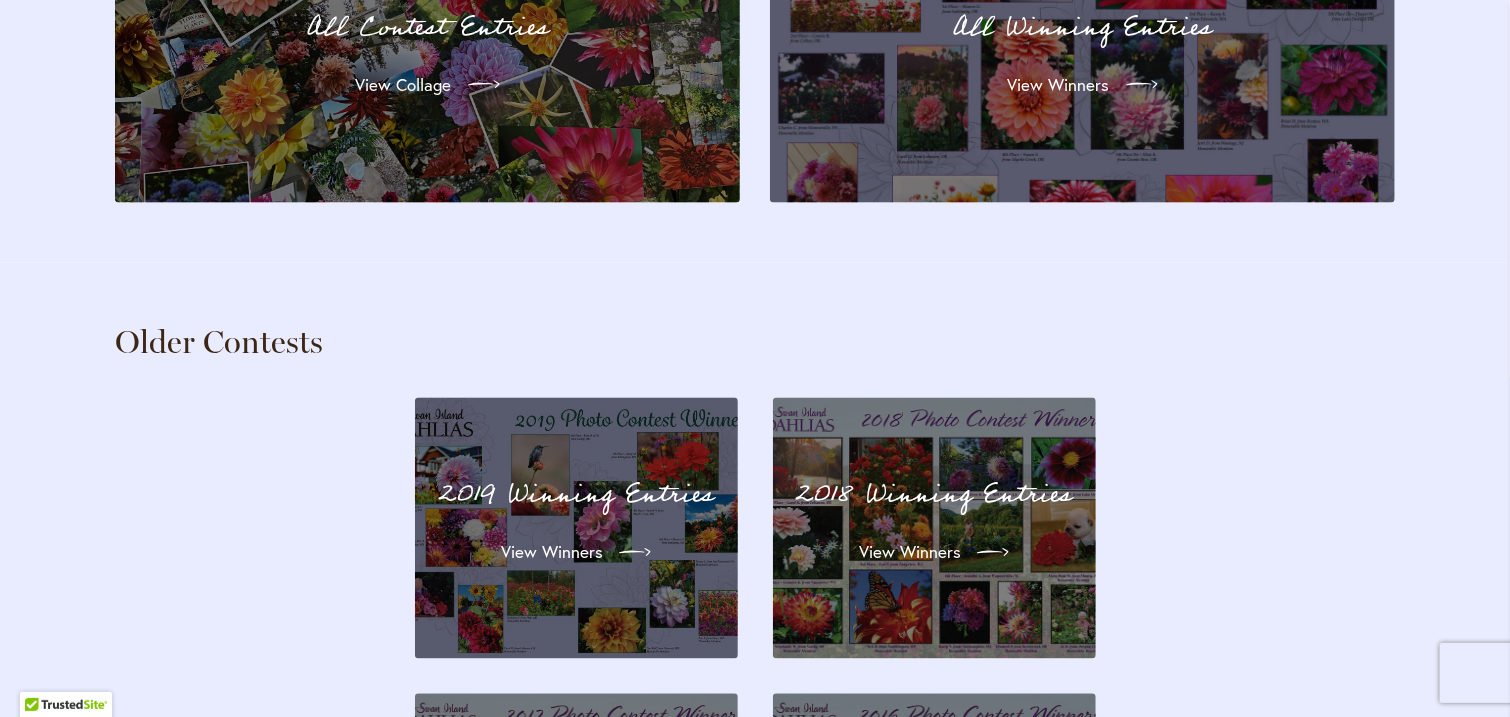 scroll, scrollTop: 5520, scrollLeft: 0, axis: vertical 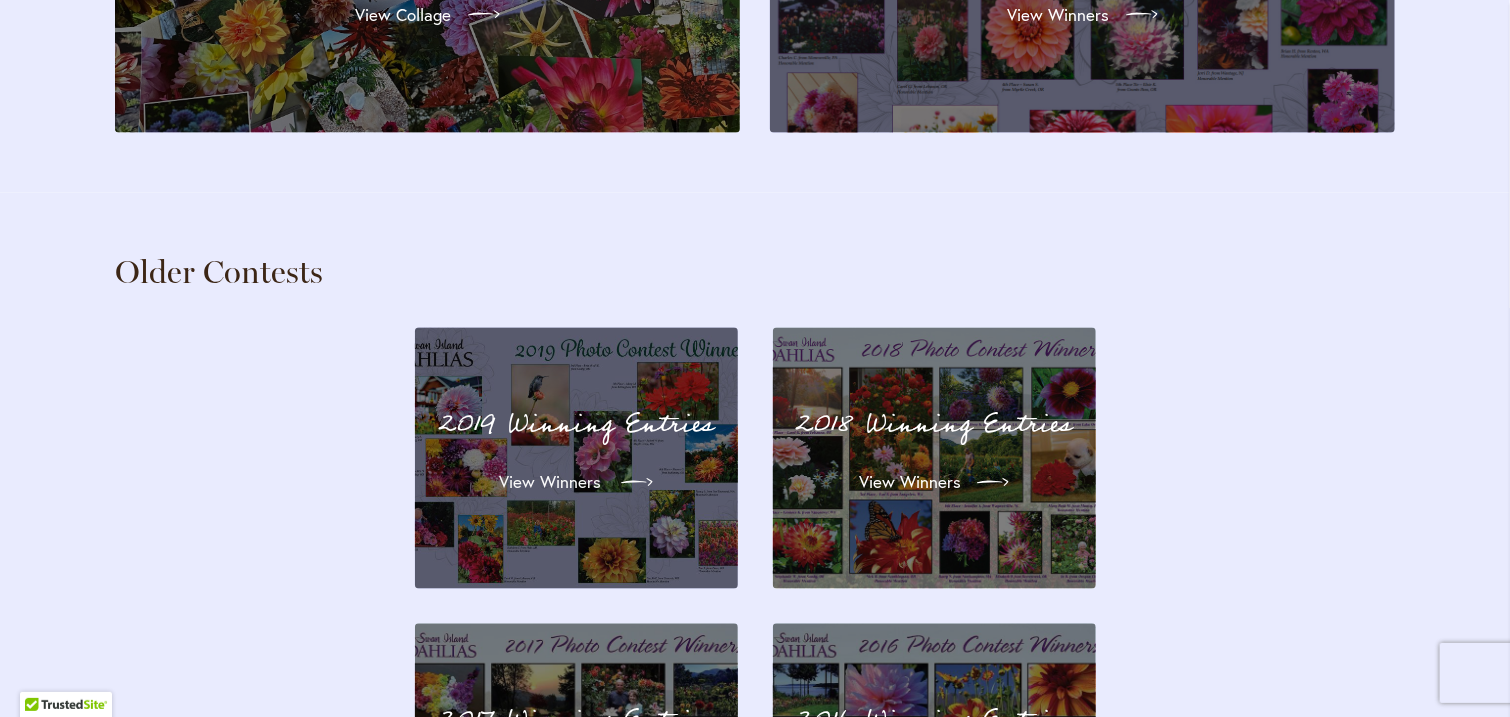 click on "View Winners" at bounding box center [550, 483] 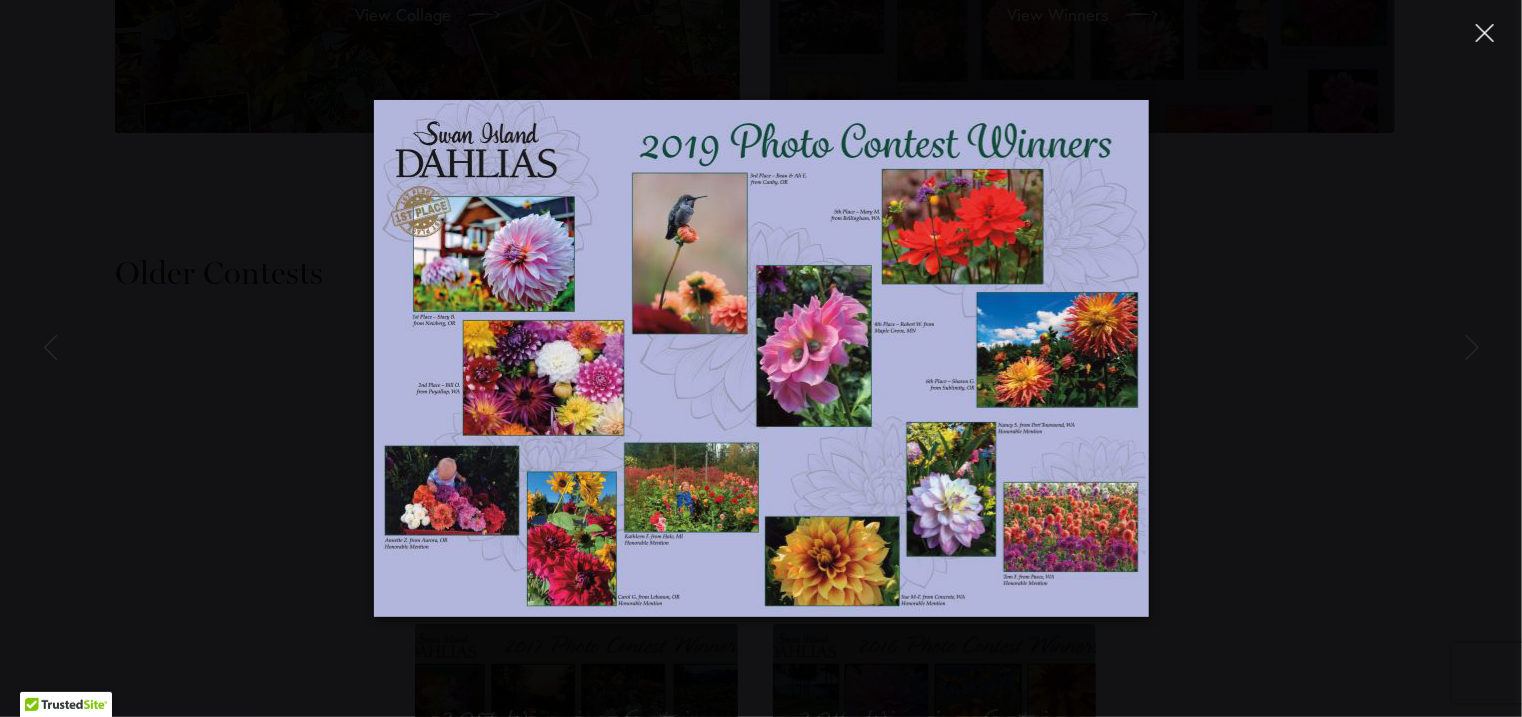 click 